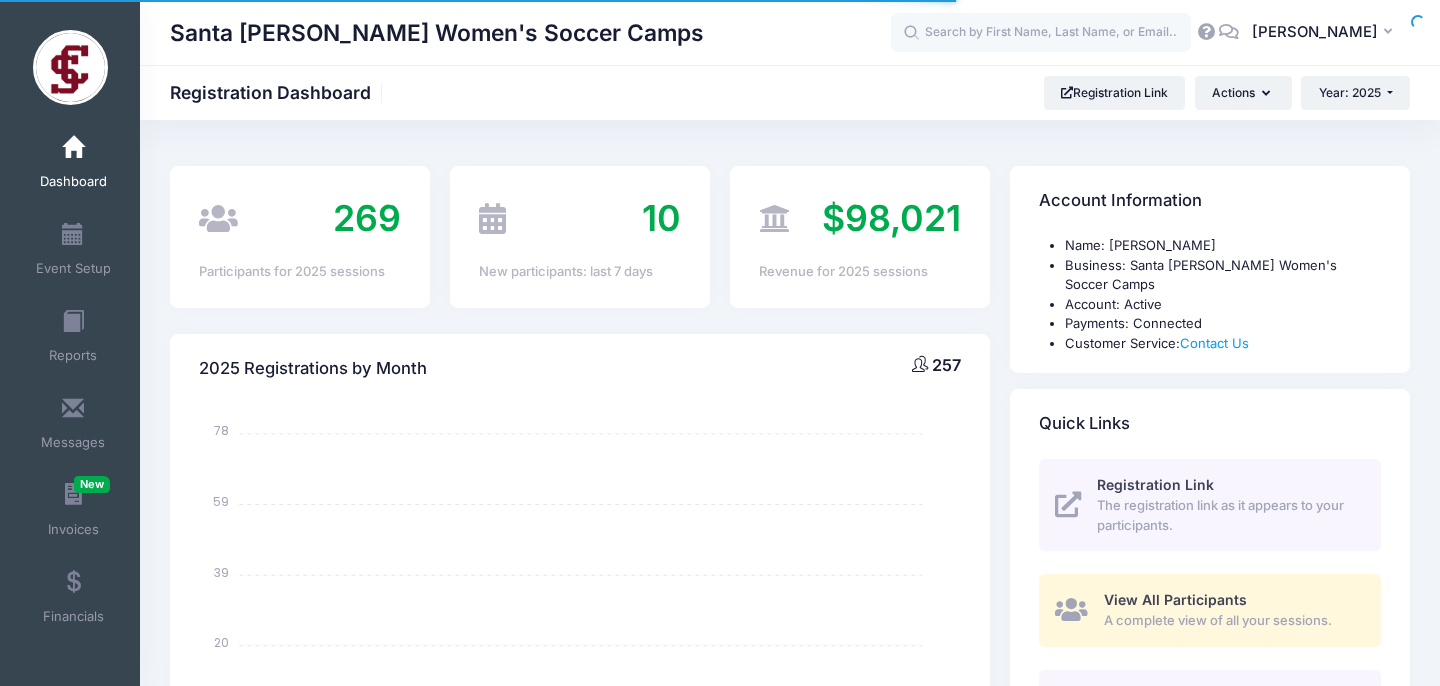 select 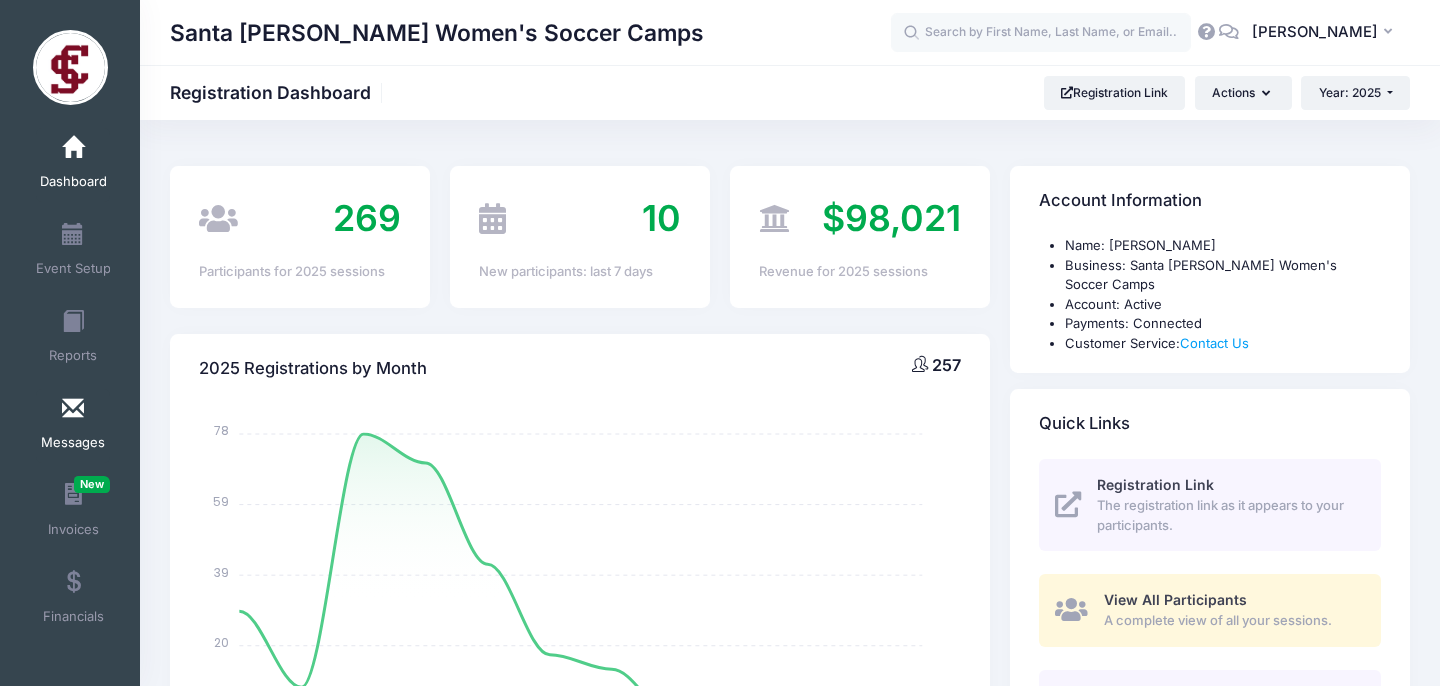 click at bounding box center [73, 409] 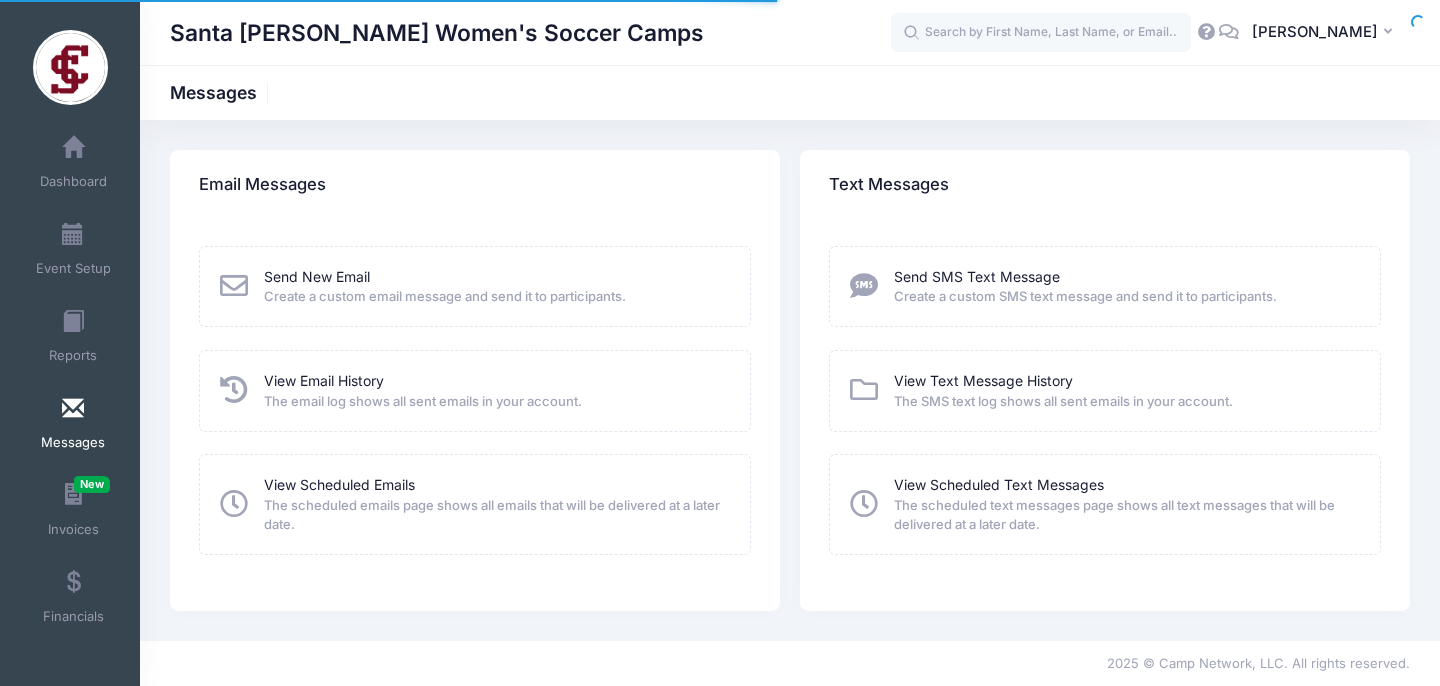scroll, scrollTop: 0, scrollLeft: 0, axis: both 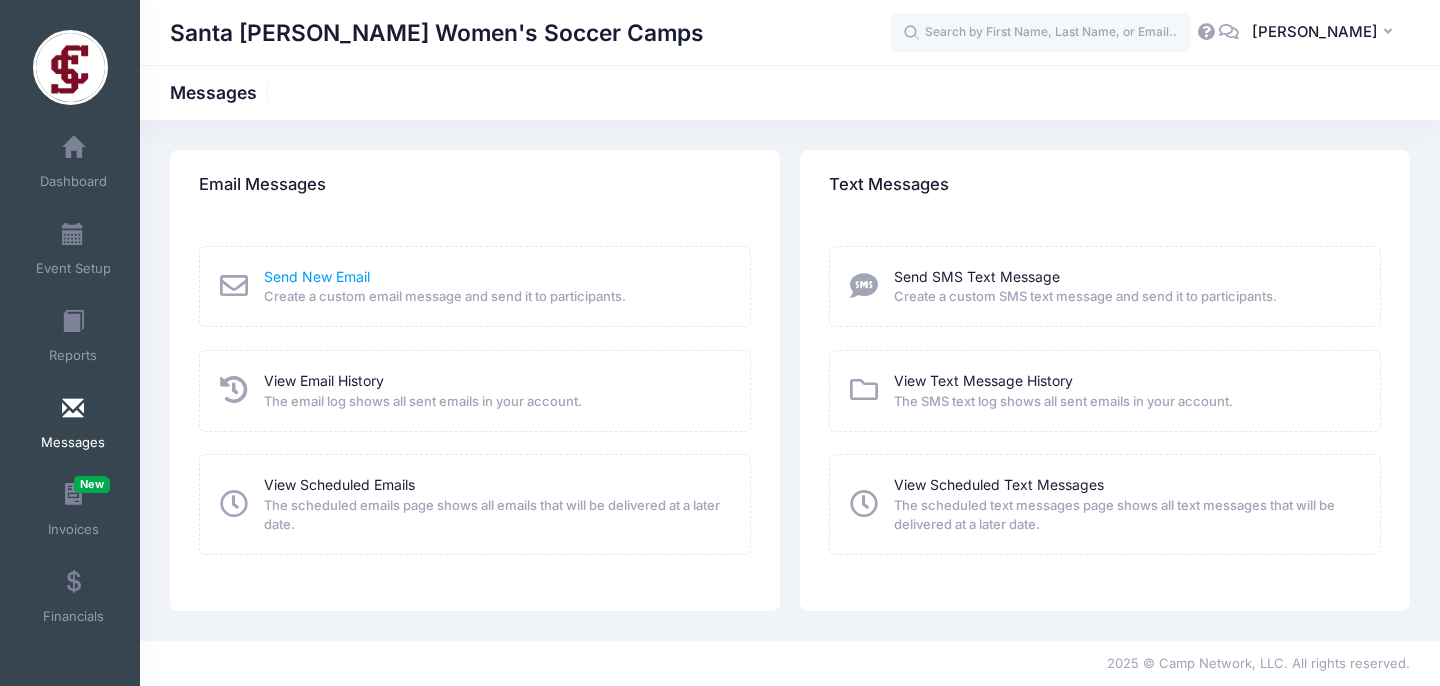 click on "Send New Email" at bounding box center [317, 276] 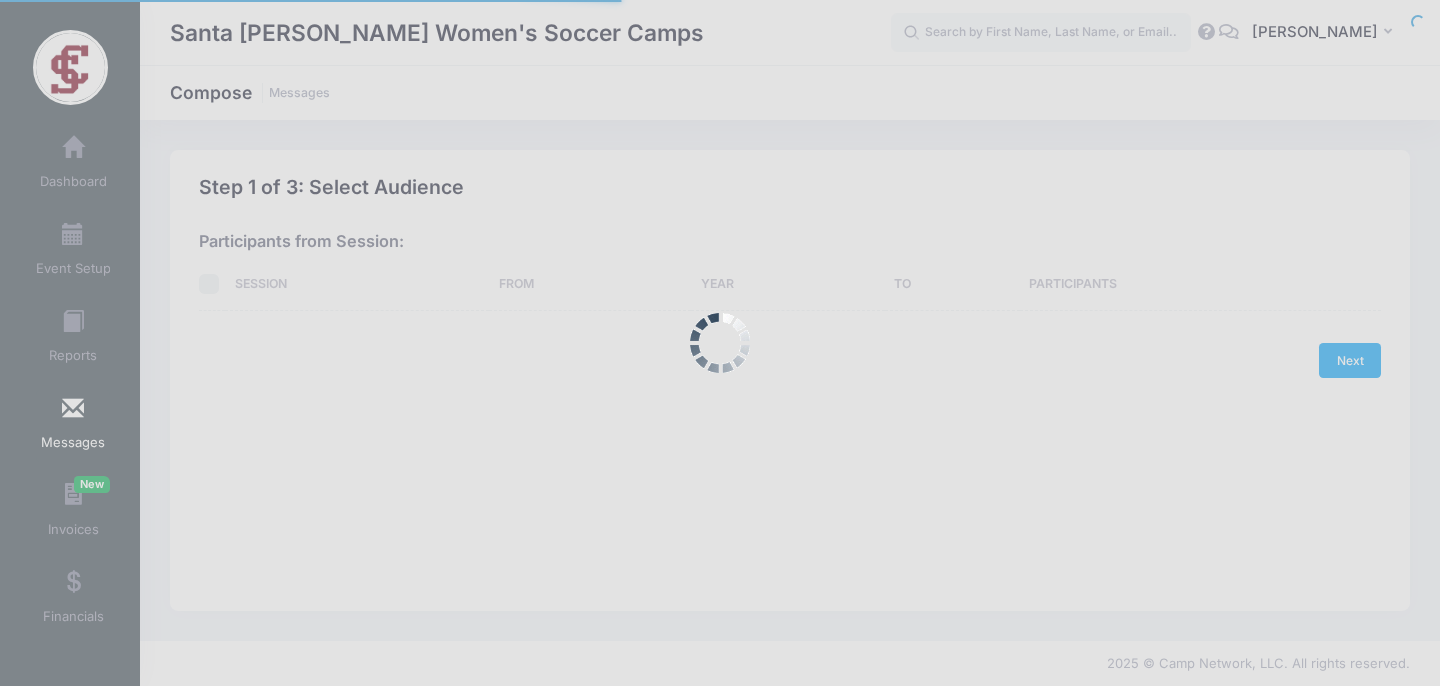 scroll, scrollTop: 0, scrollLeft: 0, axis: both 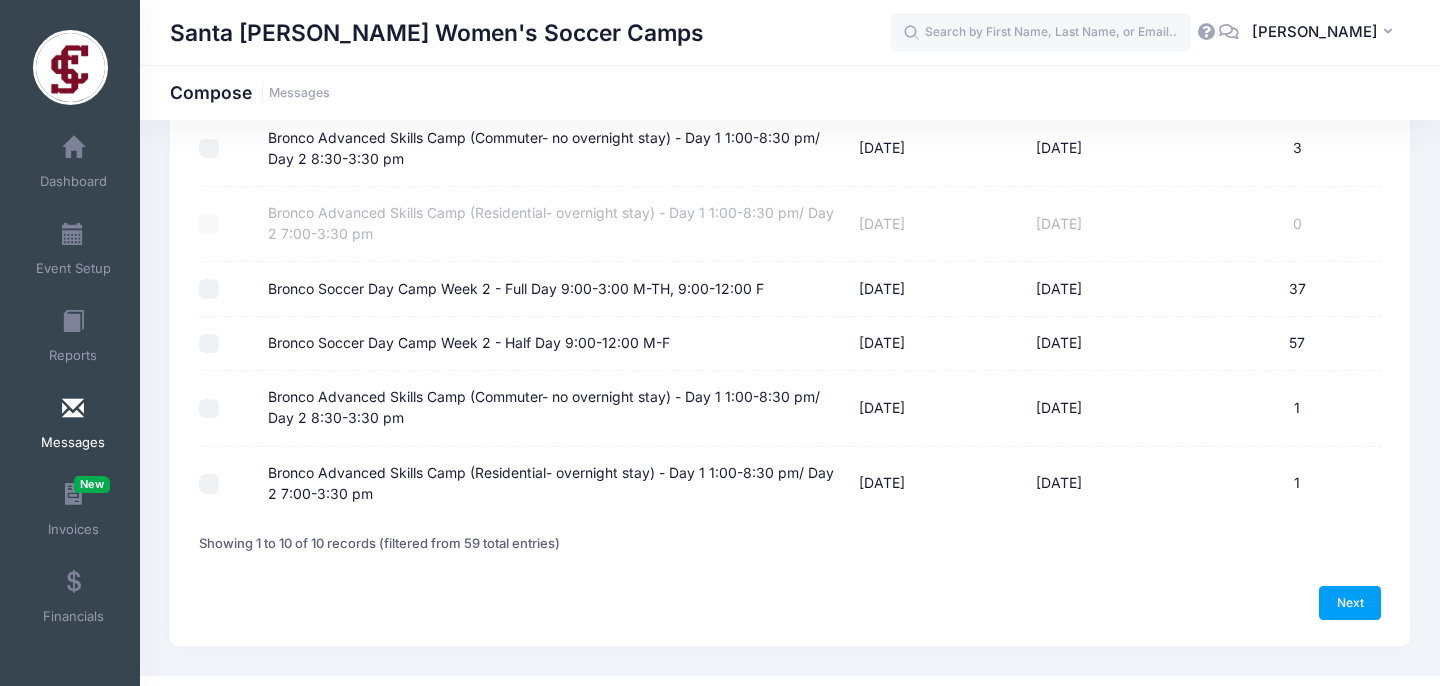 click on "Bronco Soccer Day Camp Week 2 - Full Day 9:00-3:00 M-TH, 9:00-12:00 F" at bounding box center [209, 289] 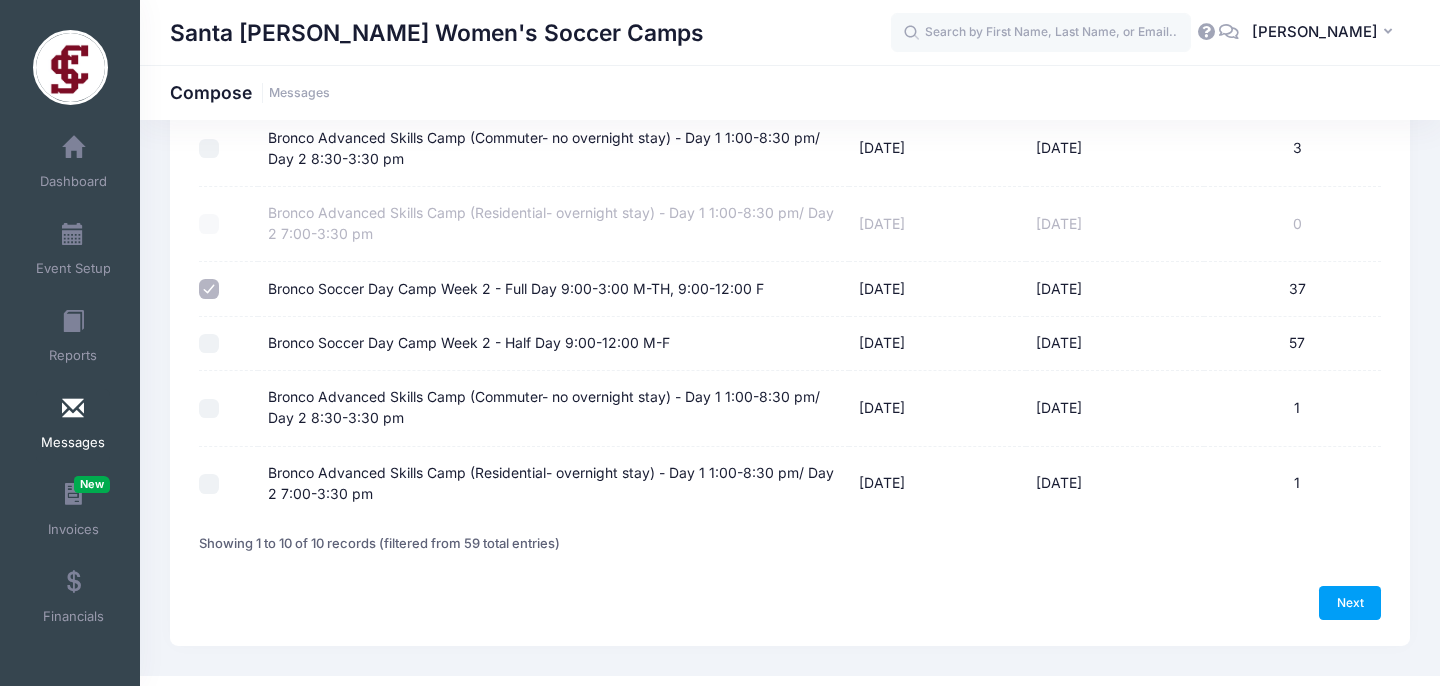 click on "Bronco Soccer Day Camp Week 2 - Half Day 9:00-12:00 M-F" at bounding box center [209, 344] 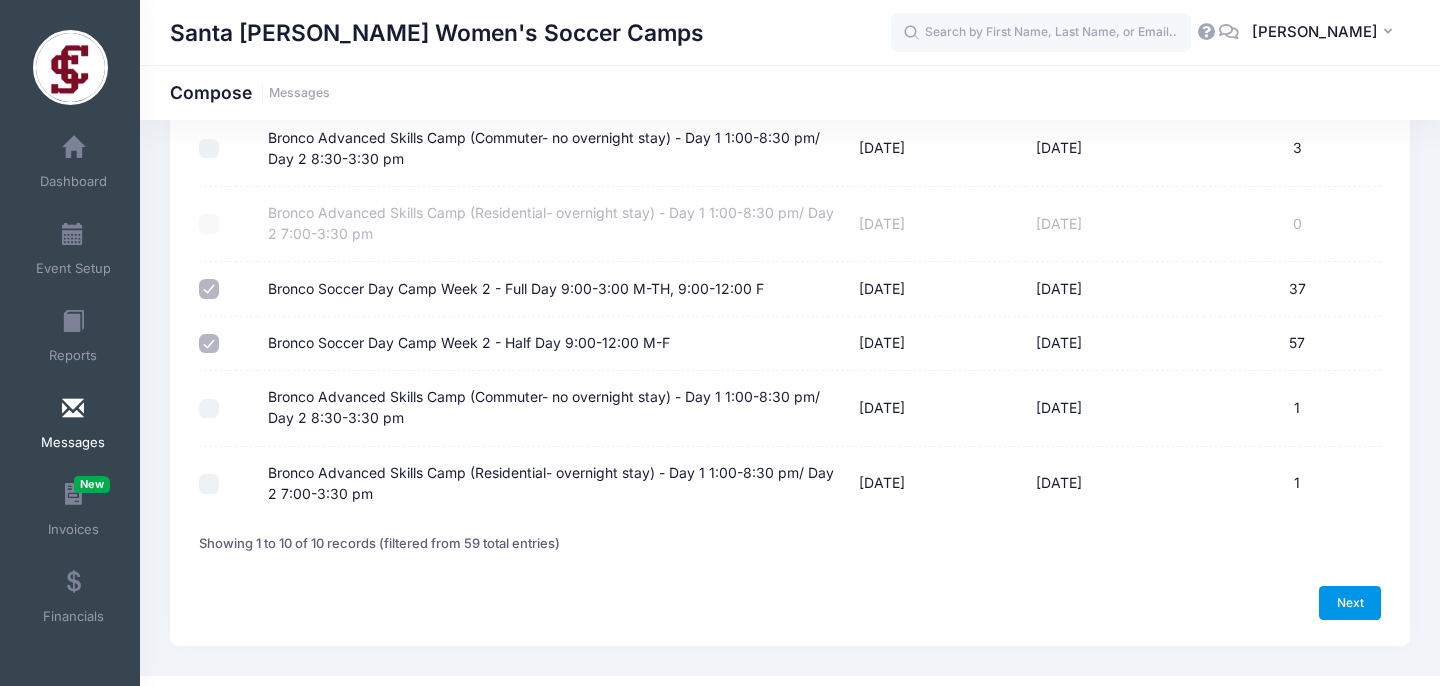 click on "Next" at bounding box center [1350, 603] 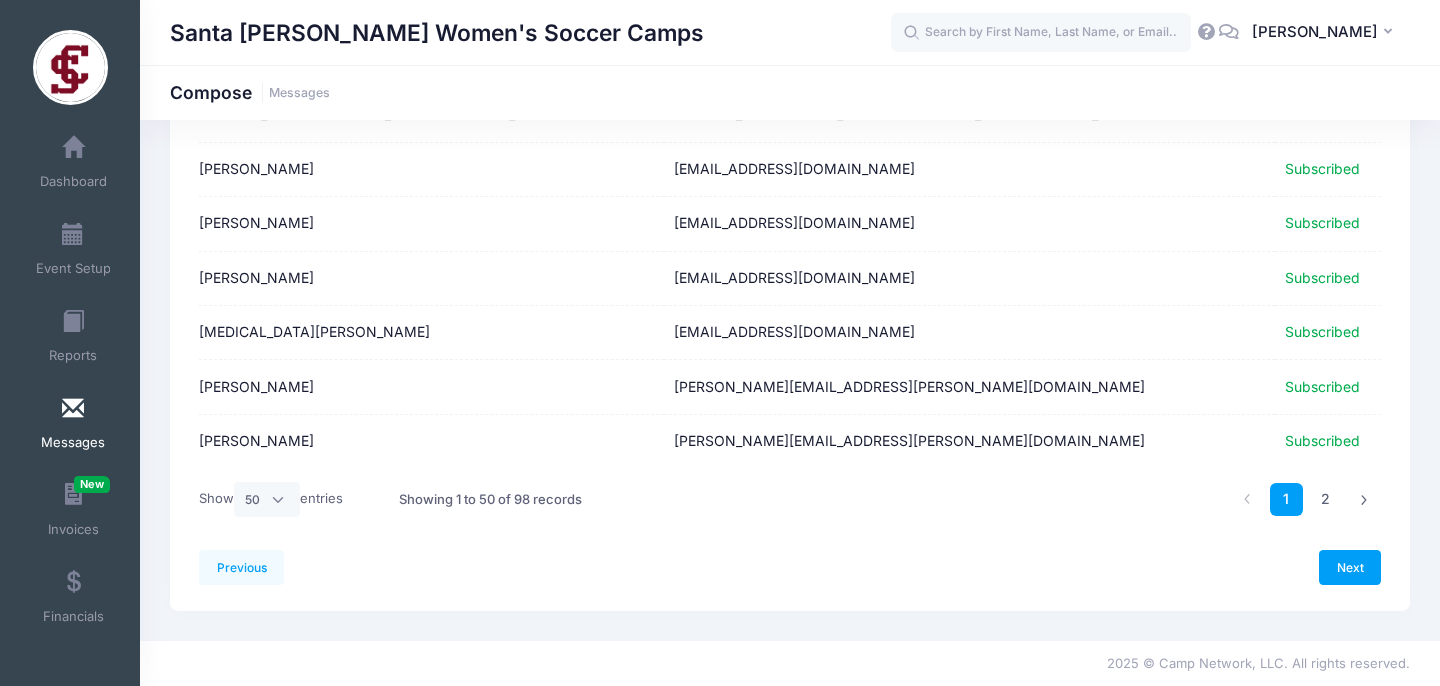 scroll, scrollTop: 2555, scrollLeft: 0, axis: vertical 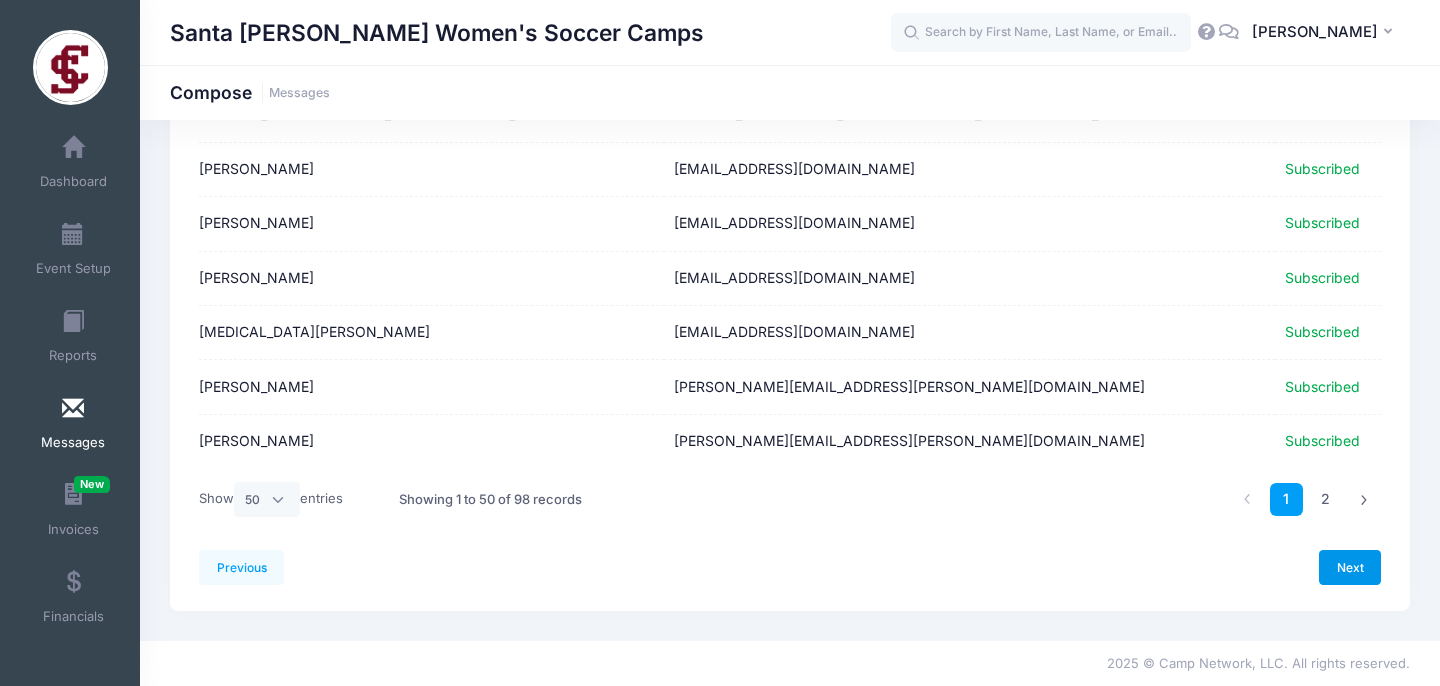 click on "Next" at bounding box center [1350, 567] 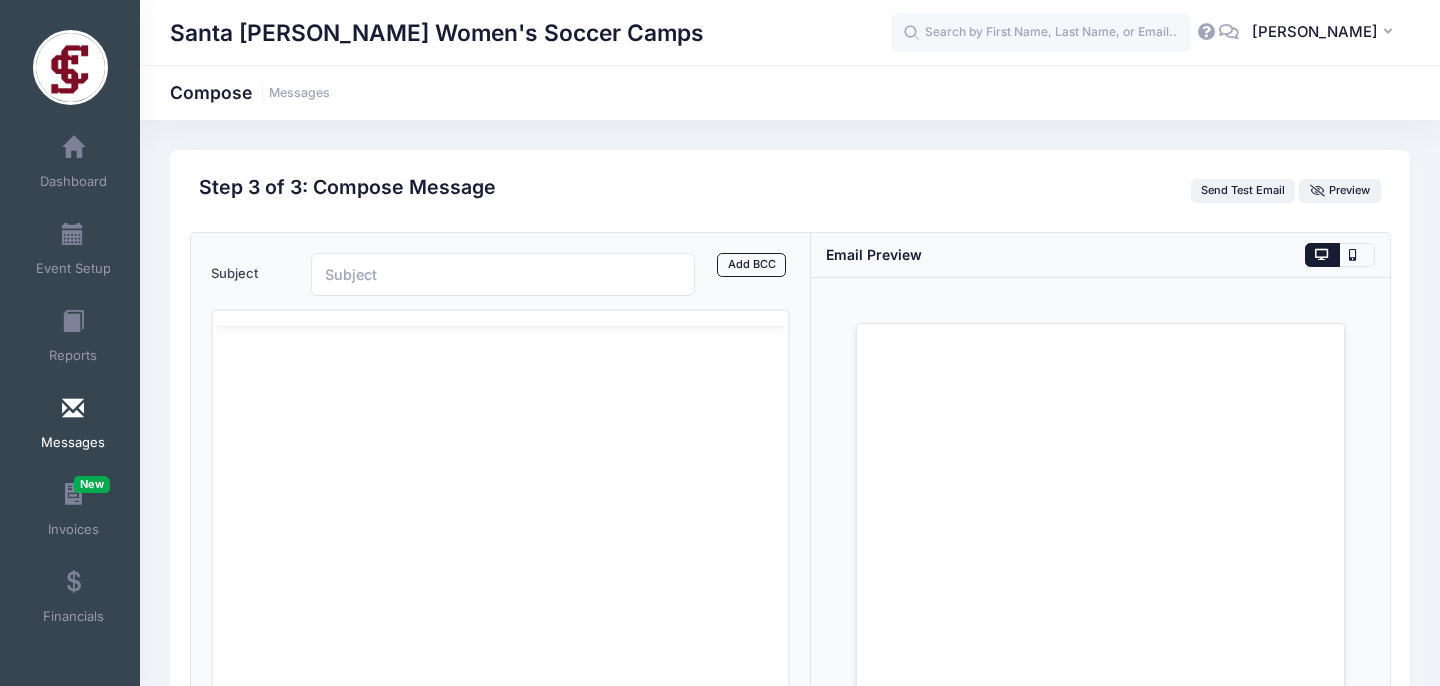 scroll, scrollTop: 0, scrollLeft: 0, axis: both 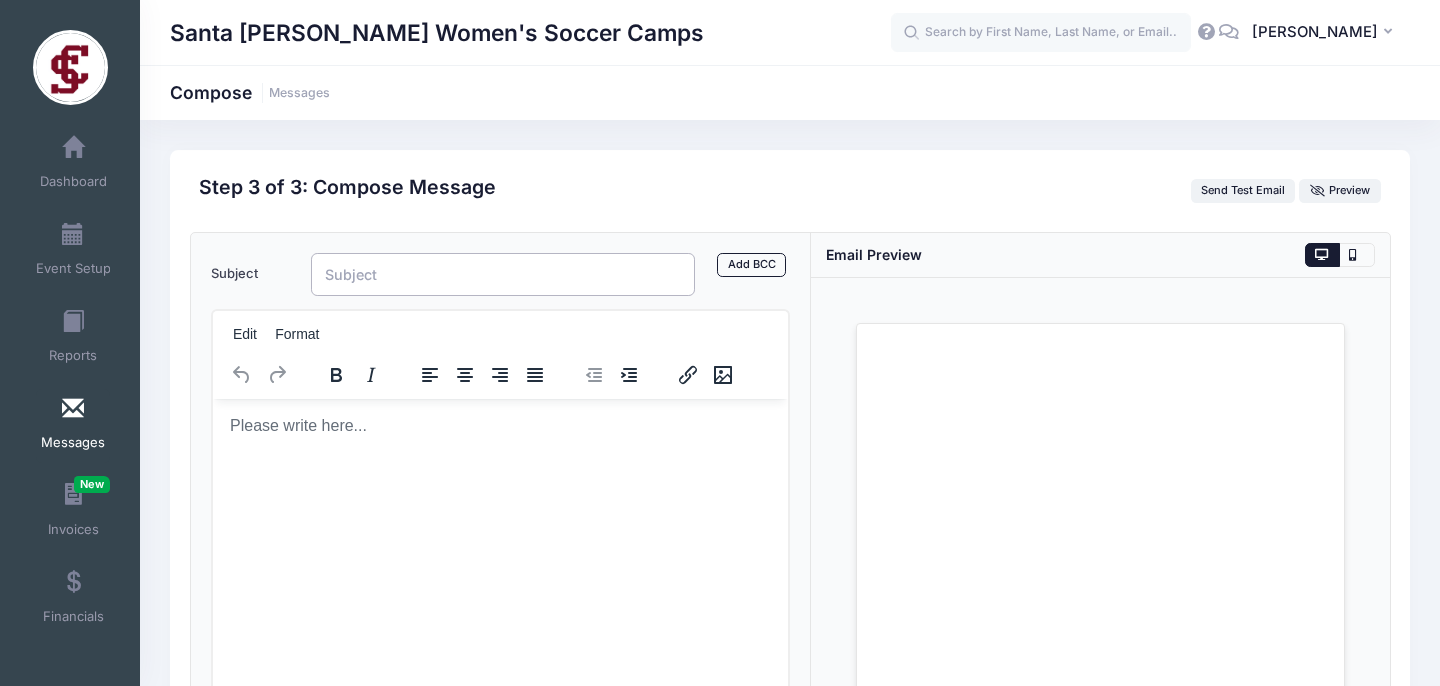 click on "Subject" at bounding box center (503, 274) 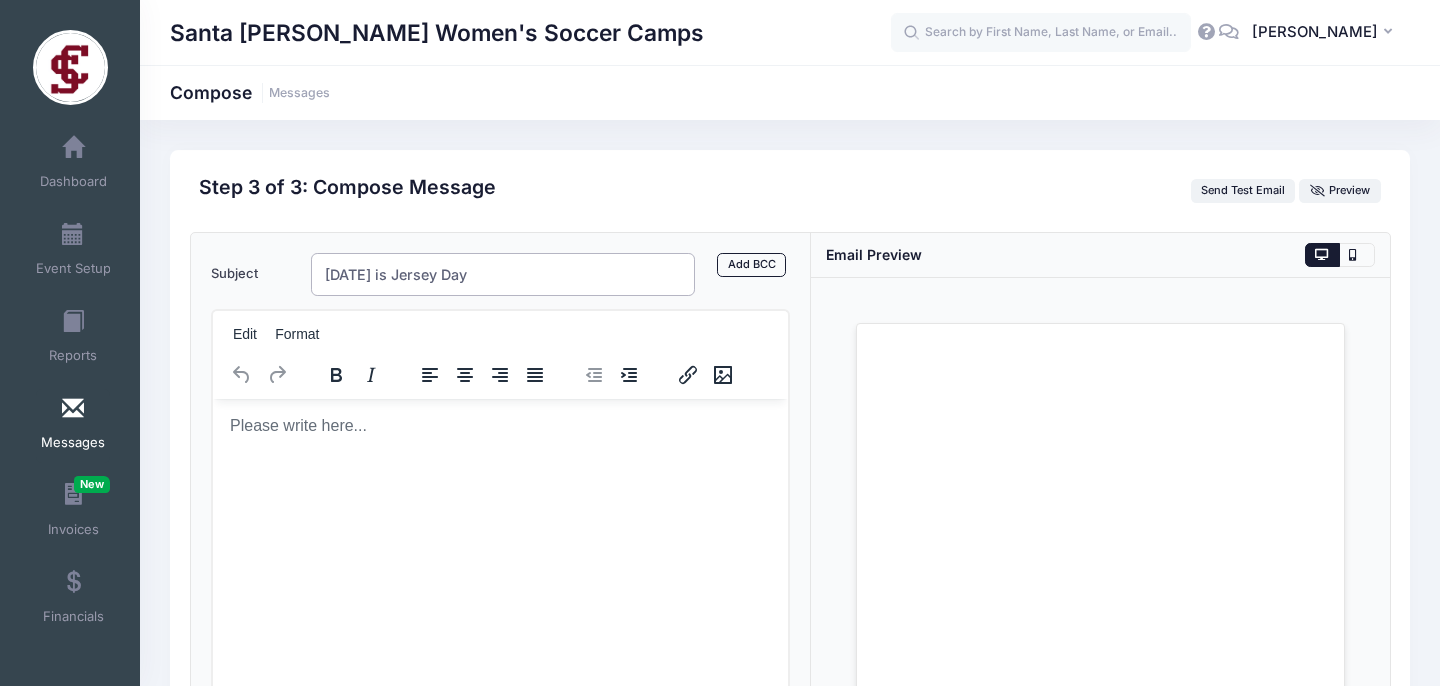 type on "Wednesday is Jersey Day" 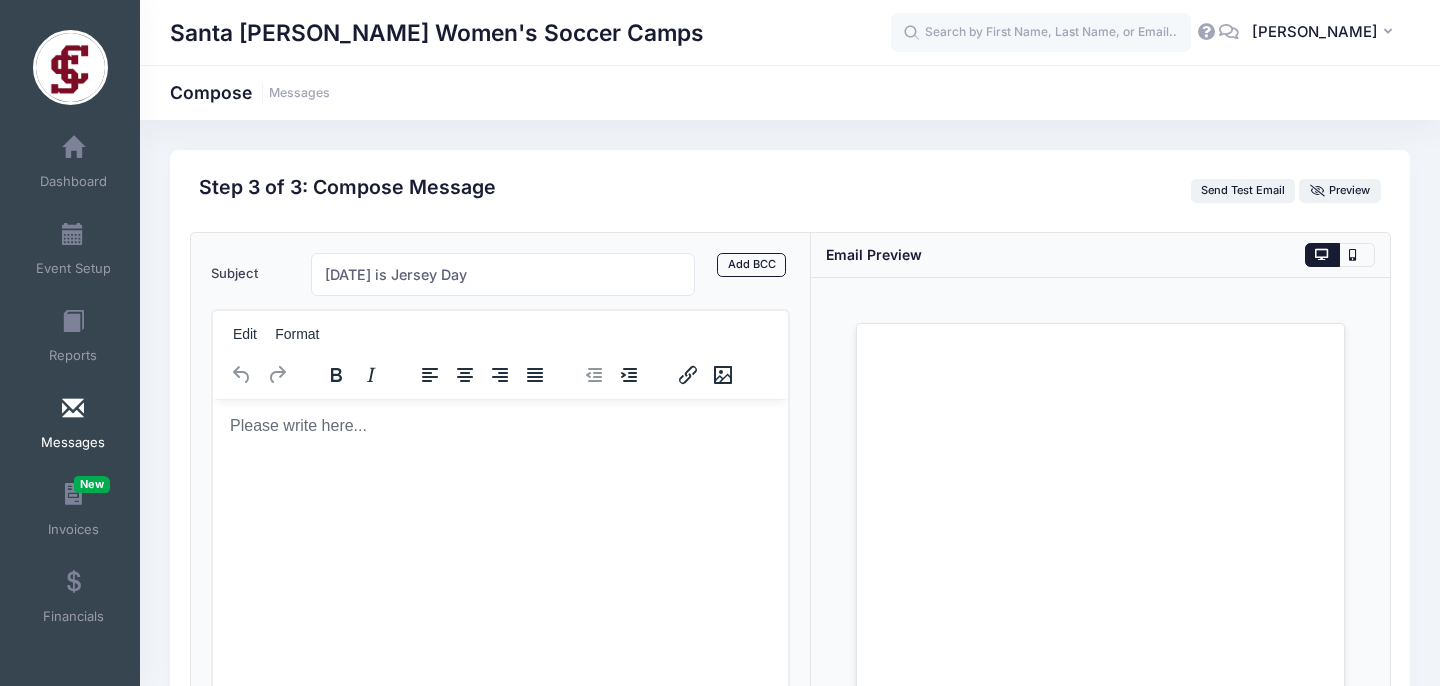 click at bounding box center [499, 425] 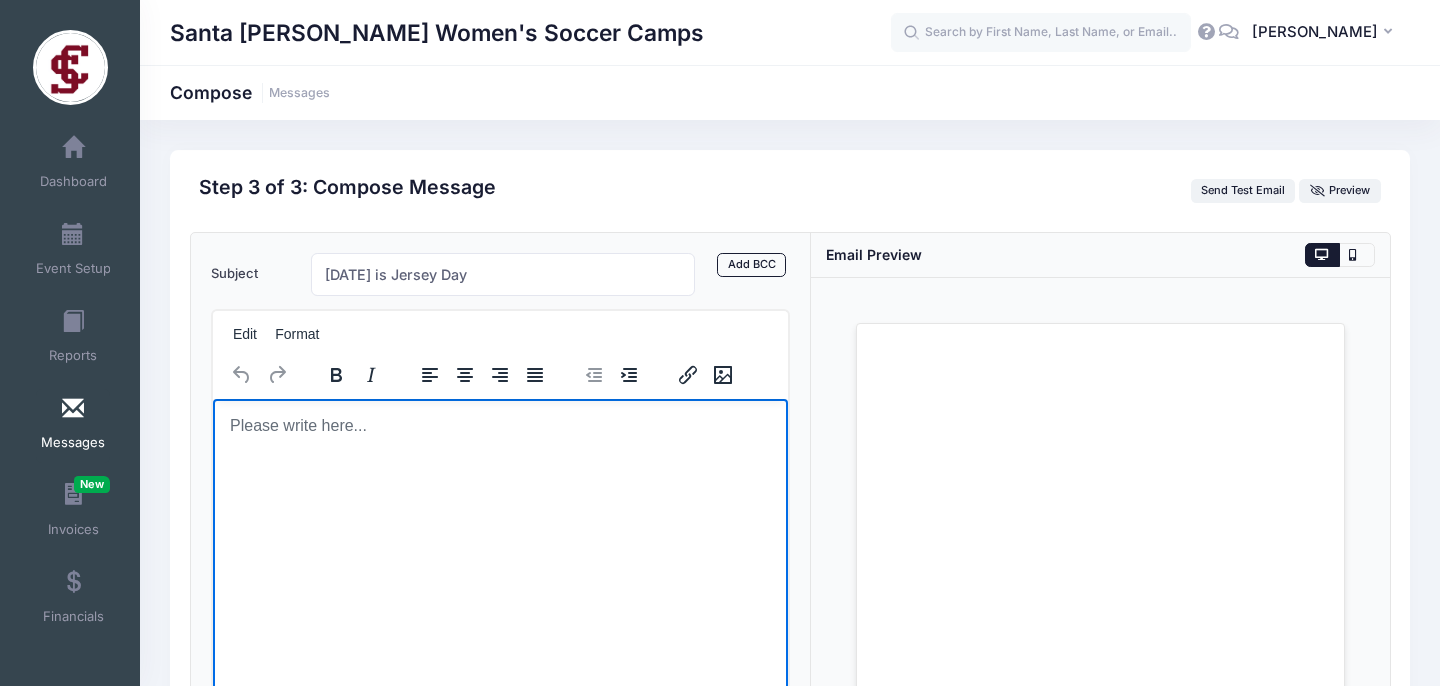 type 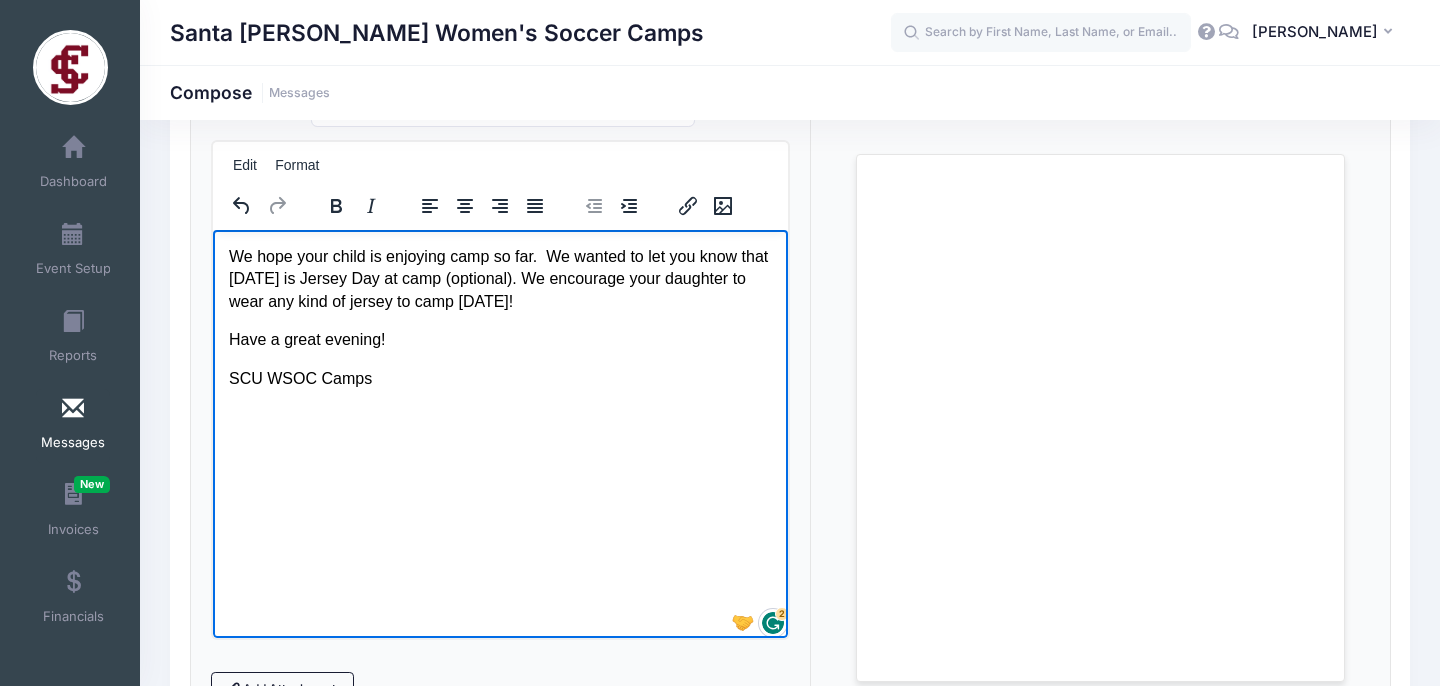 scroll, scrollTop: 175, scrollLeft: 0, axis: vertical 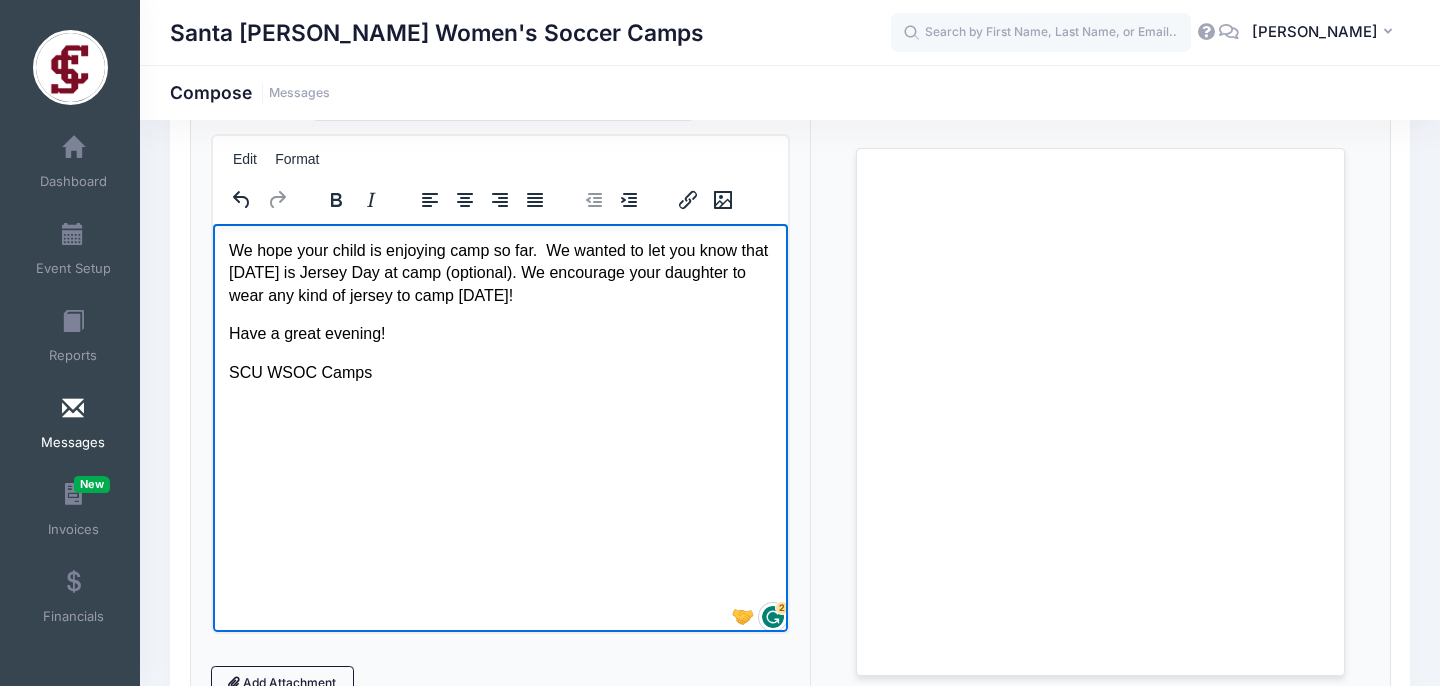 click on "We hope your child is enjoying camp so far.  We wanted to let you know that tomorrow is Jersey Day at camp (optional). We encourage your daughter to wear any kind of jersey to camp tomorrow!" at bounding box center (499, 272) 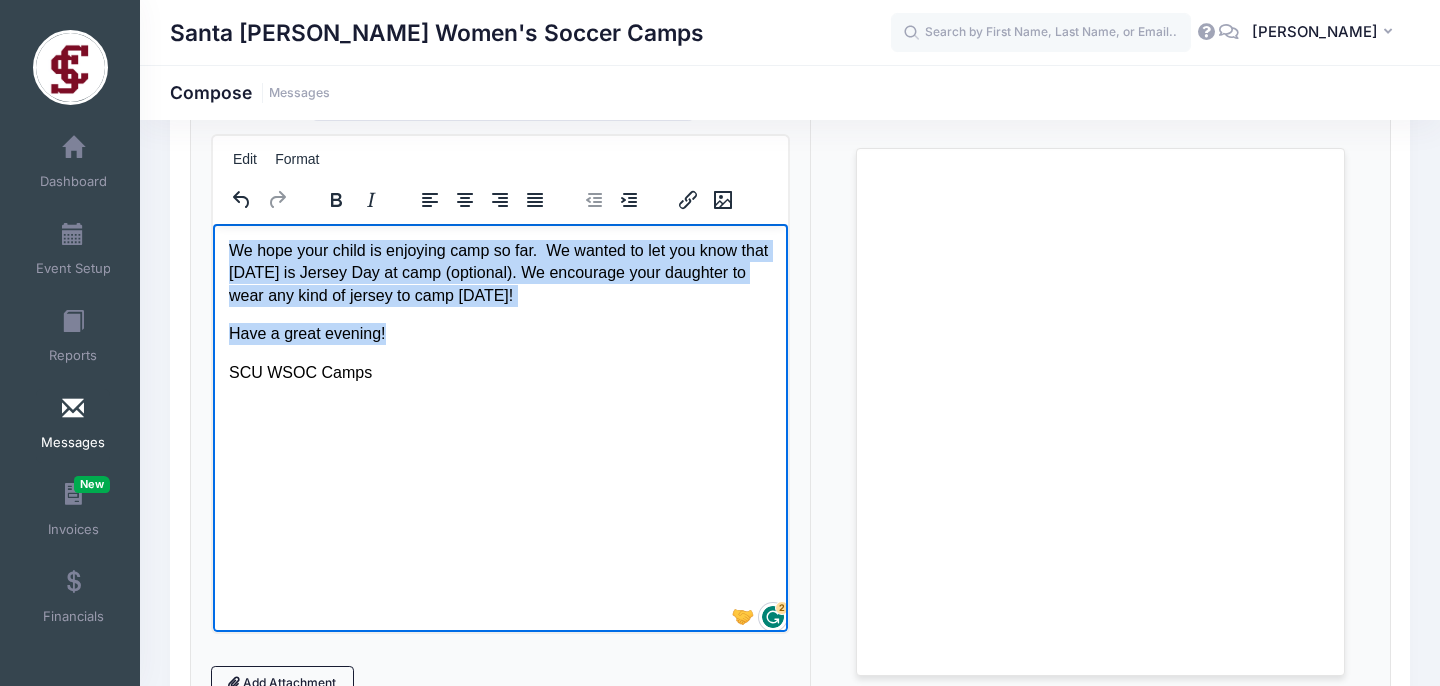 drag, startPoint x: 229, startPoint y: 249, endPoint x: 643, endPoint y: 333, distance: 422.4358 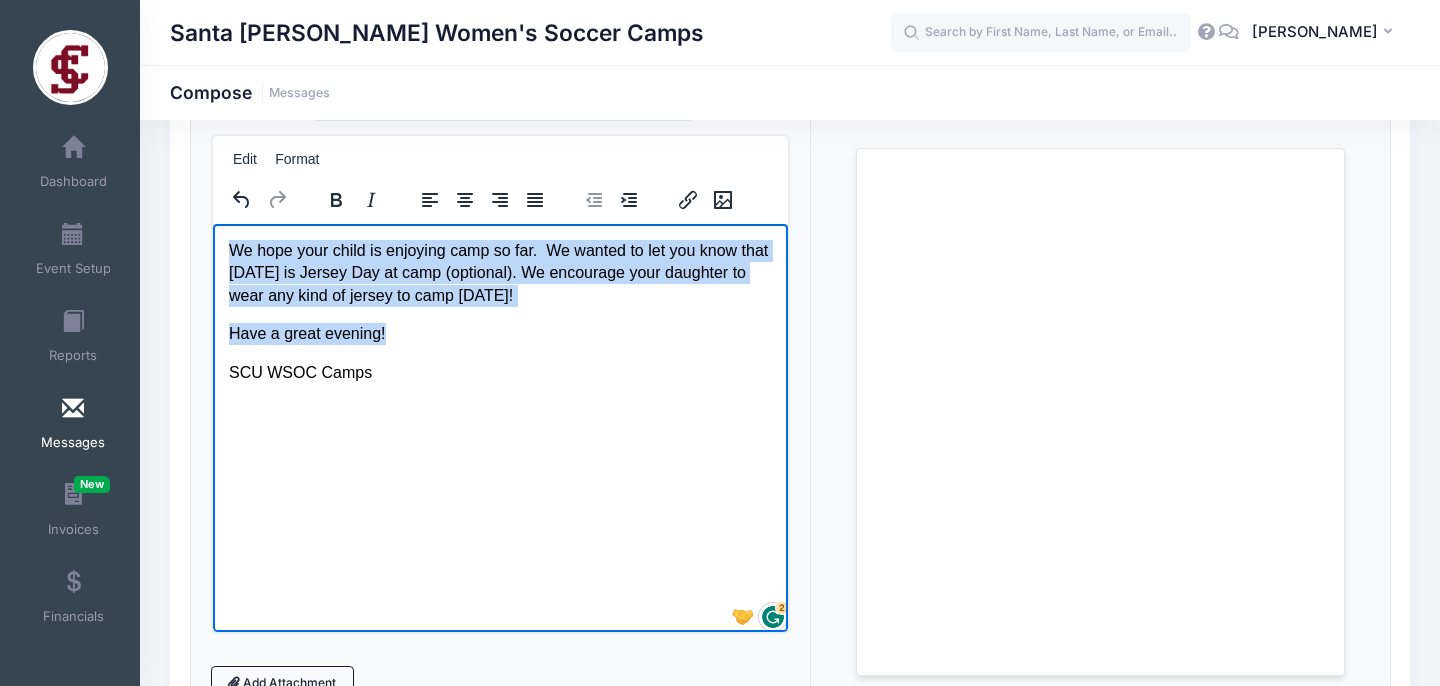 click on "We hope your child is enjoying camp so far.  We wanted to let you know that tomorrow is Jersey Day at camp (optional). We encourage your daughter to wear any kind of jersey to camp tomorrow! Have a great evening! SCU WSOC Camps" at bounding box center [499, 311] 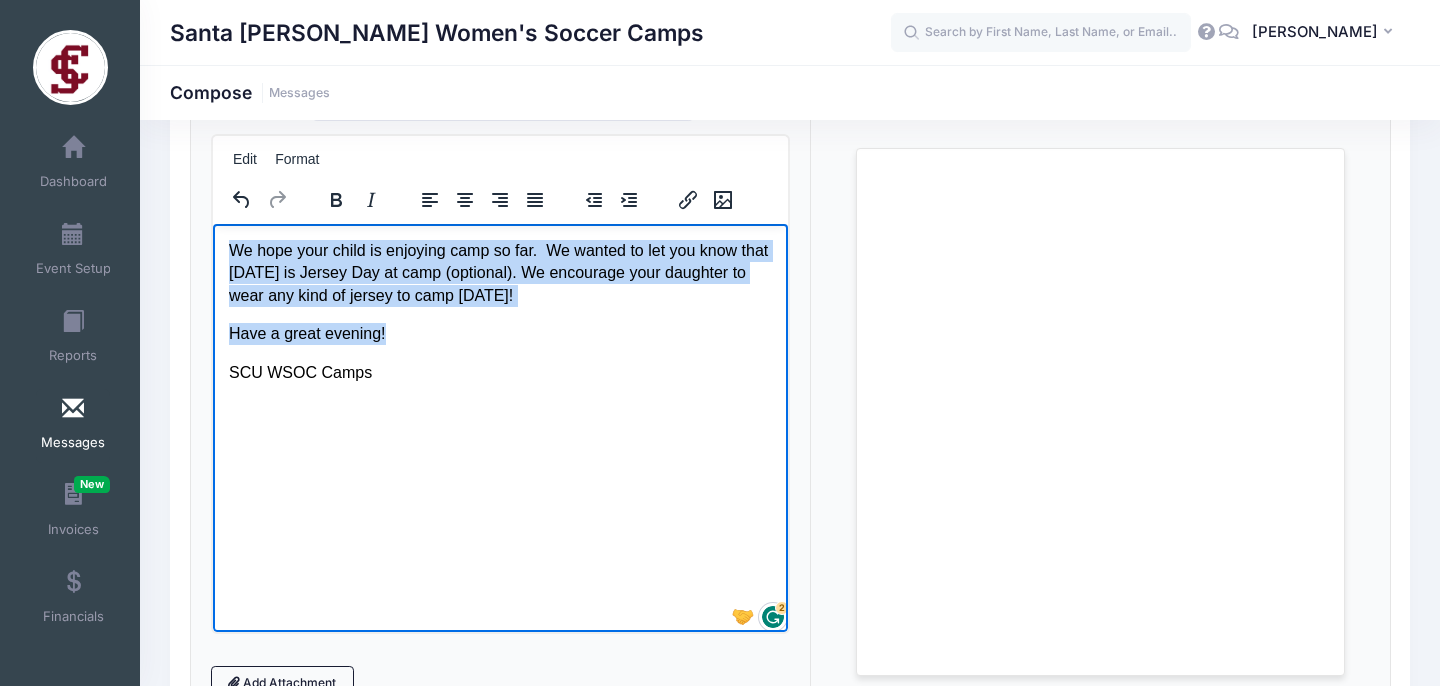 copy on "We hope your child is enjoying camp so far.  We wanted to let you know that tomorrow is Jersey Day at camp (optional). We encourage your daughter to wear any kind of jersey to camp tomorrow! Have a great evening!" 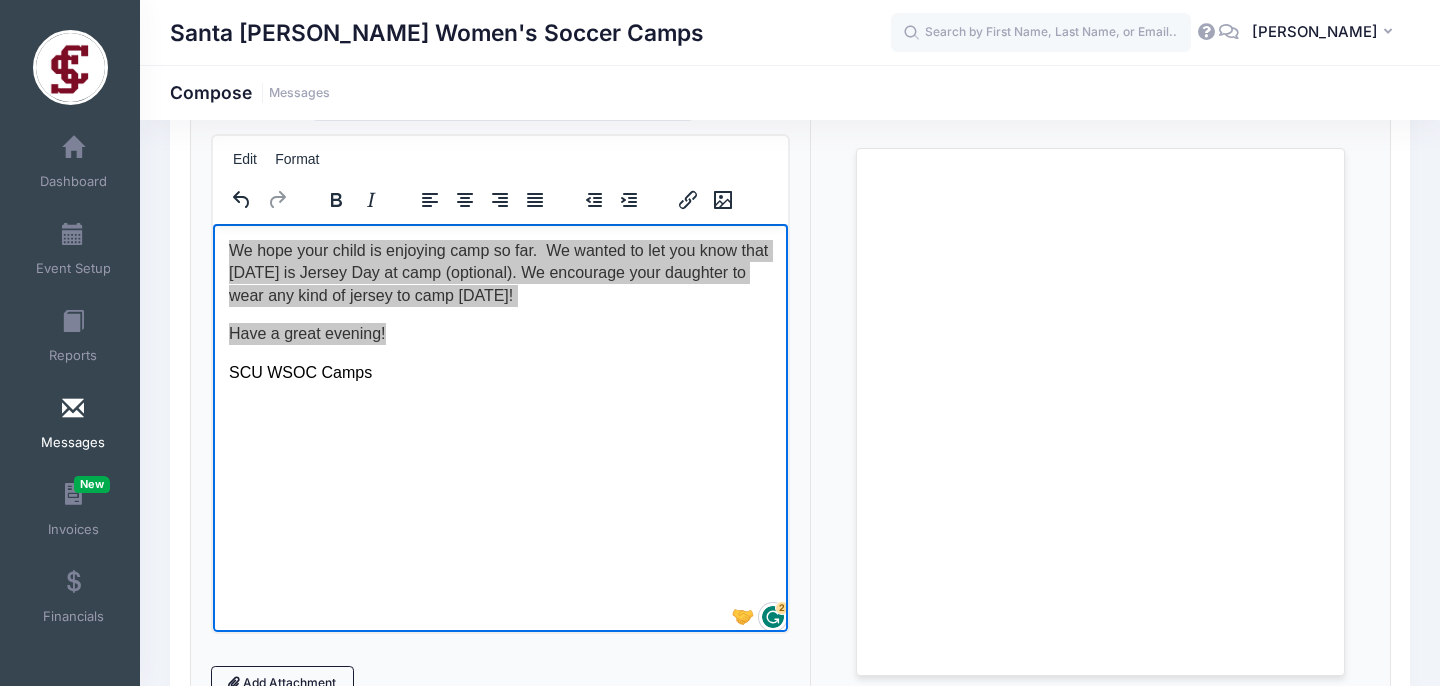 click on "Loading..." at bounding box center [1100, 412] 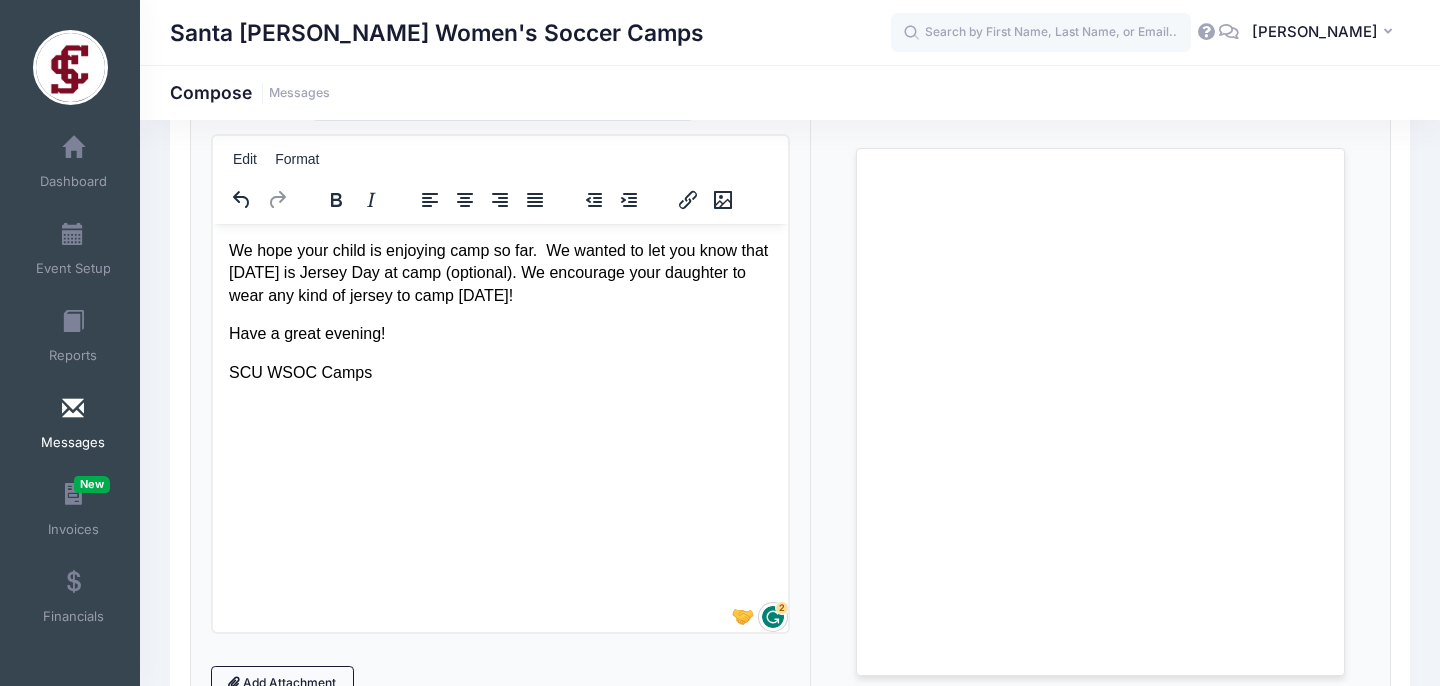 click on "We hope your child is enjoying camp so far.  We wanted to let you know that tomorrow is Jersey Day at camp (optional). We encourage your daughter to wear any kind of jersey to camp tomorrow! Have a great evening! SCU WSOC Camps" at bounding box center (499, 311) 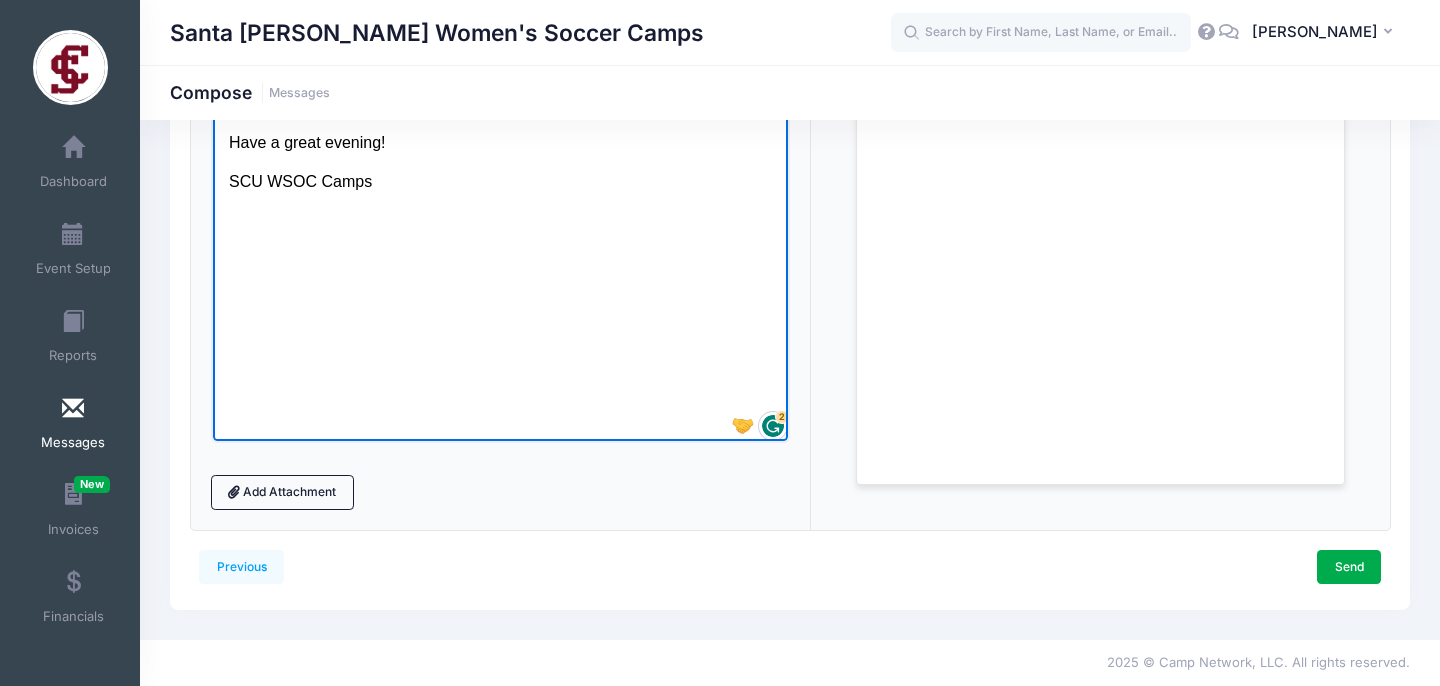 scroll, scrollTop: 365, scrollLeft: 0, axis: vertical 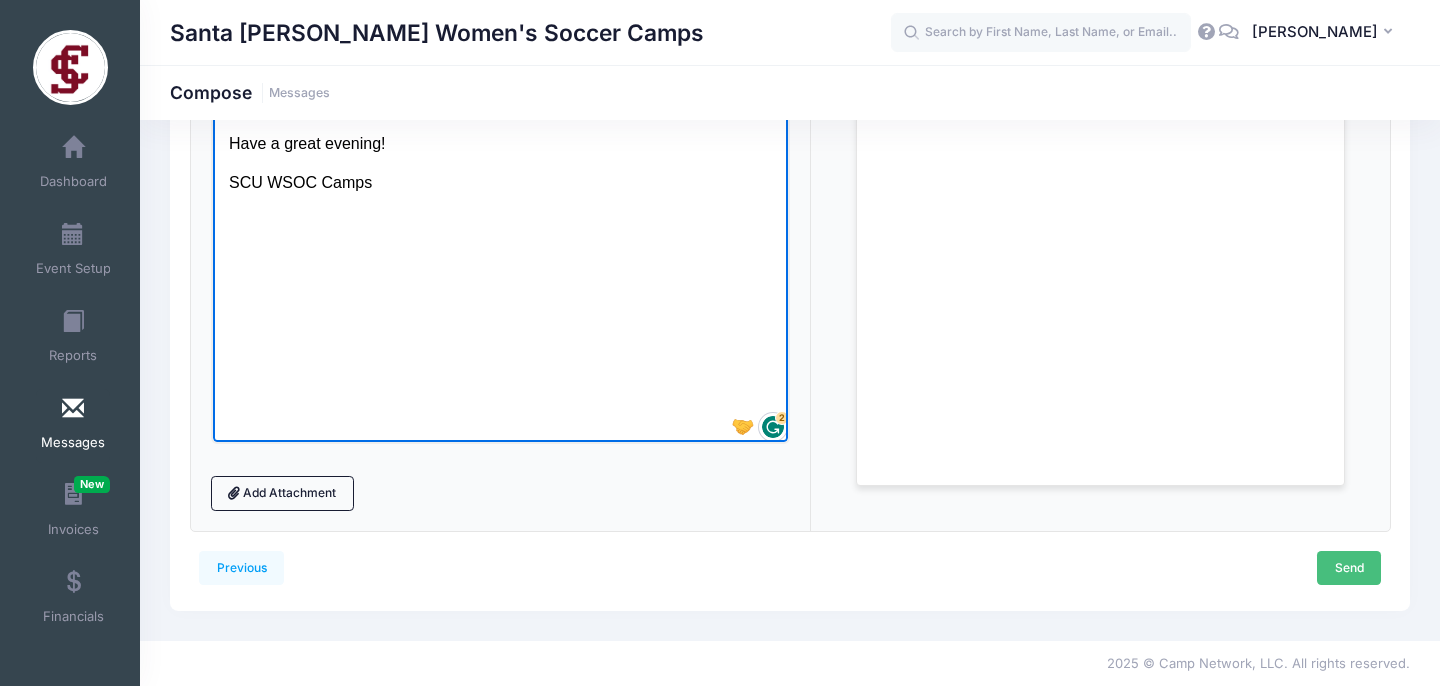 click on "Send" at bounding box center (1349, 568) 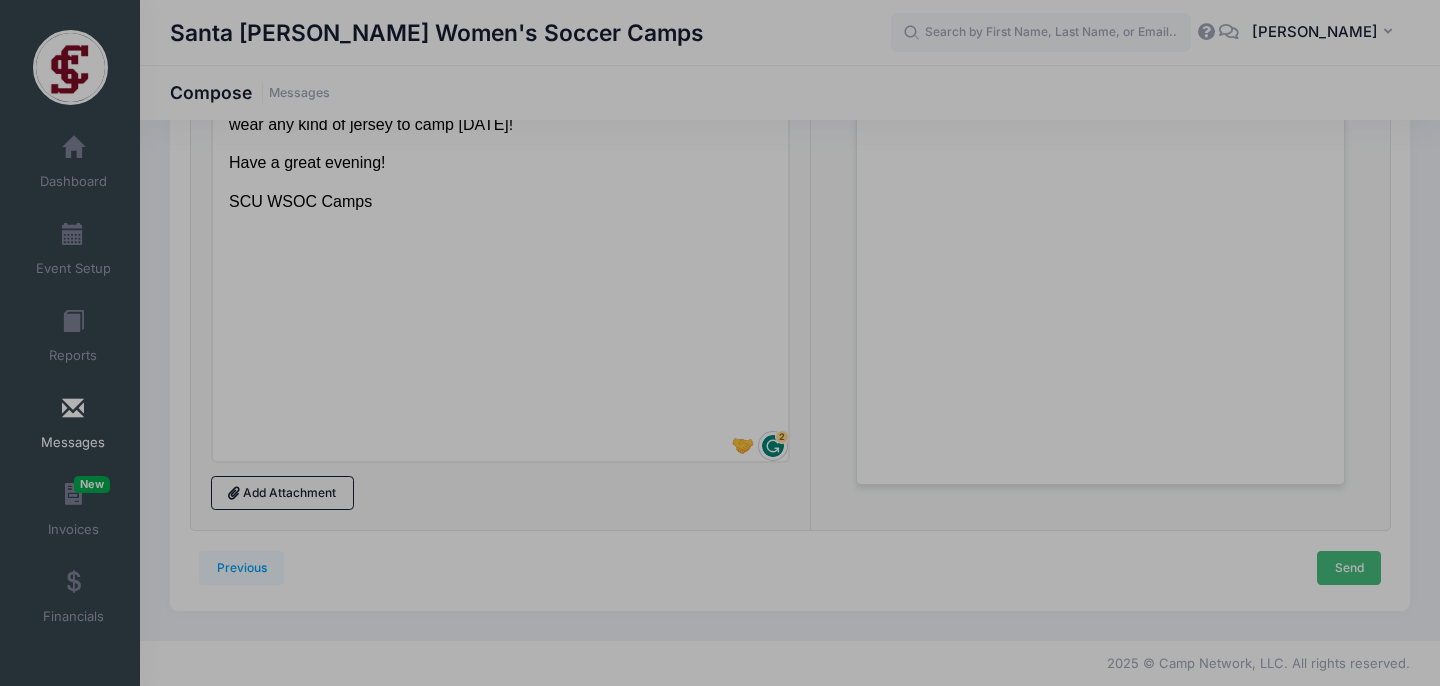 scroll, scrollTop: 0, scrollLeft: 0, axis: both 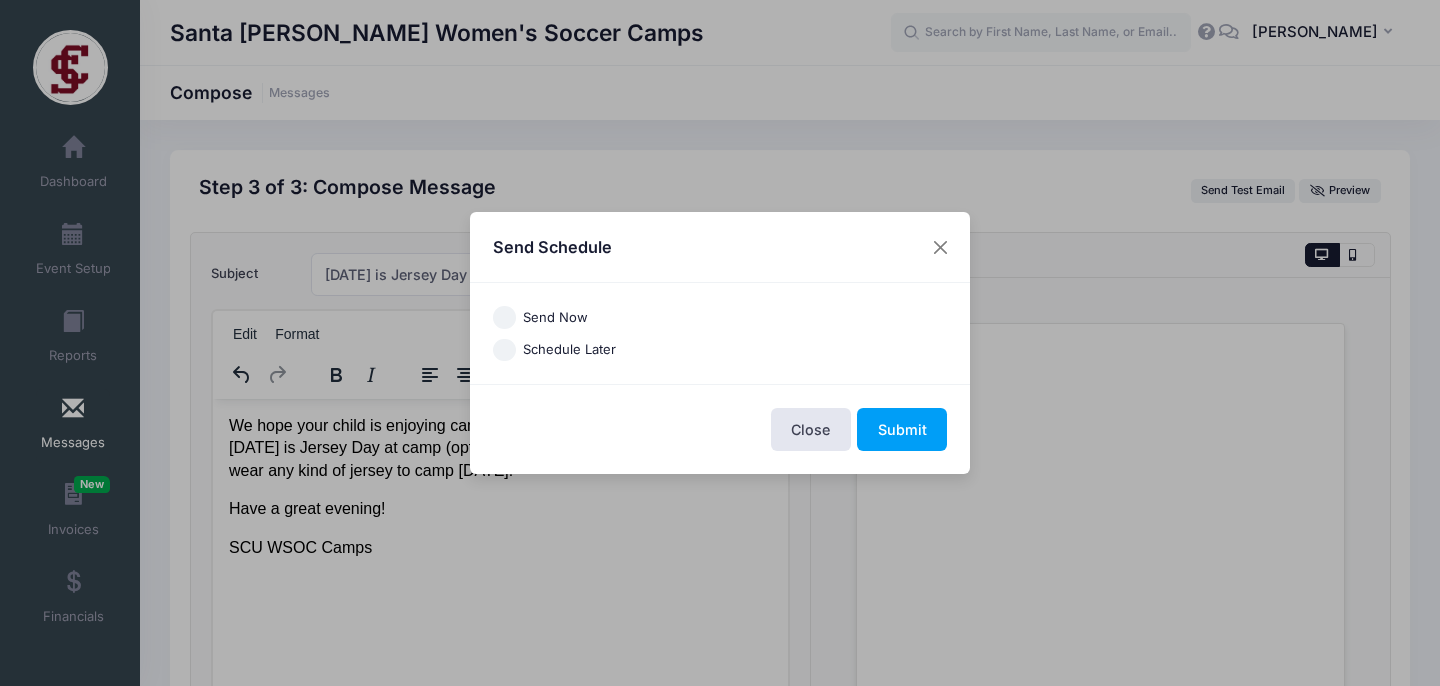 click on "Send Now" at bounding box center (504, 317) 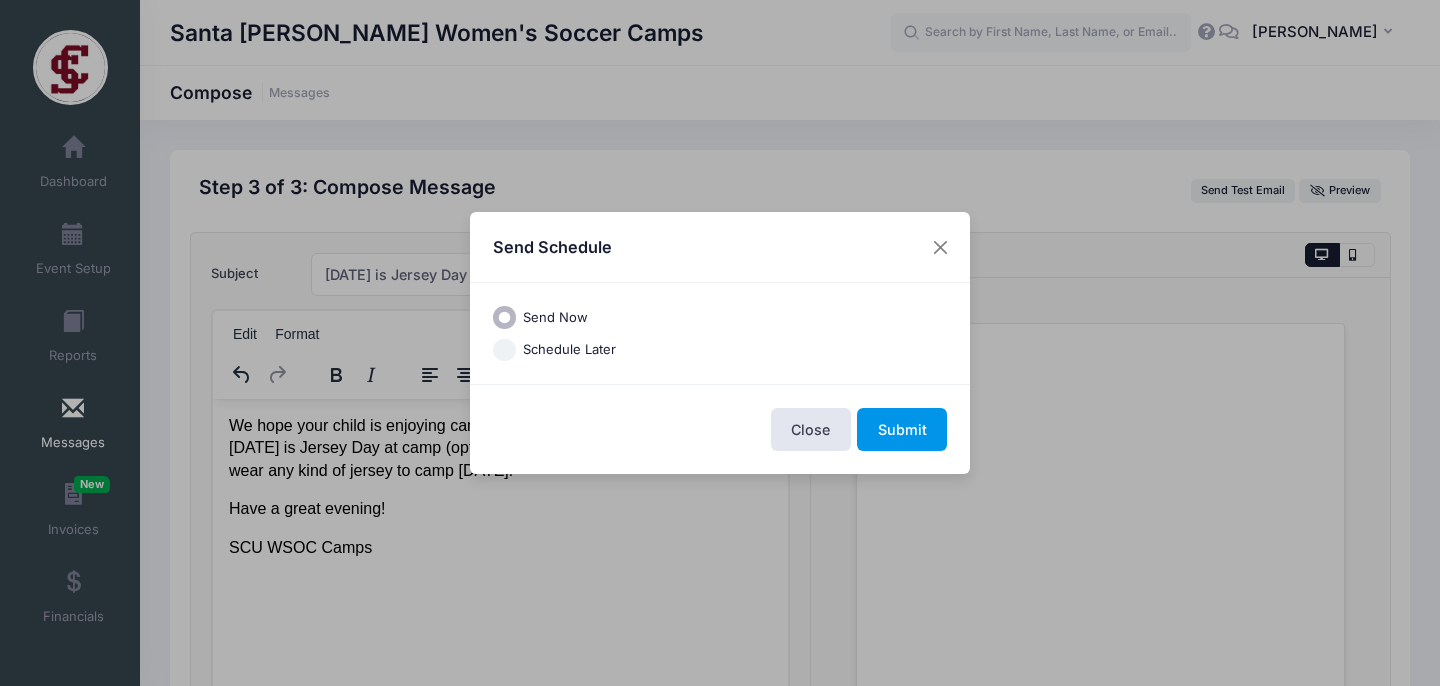 click on "Submit" at bounding box center [902, 429] 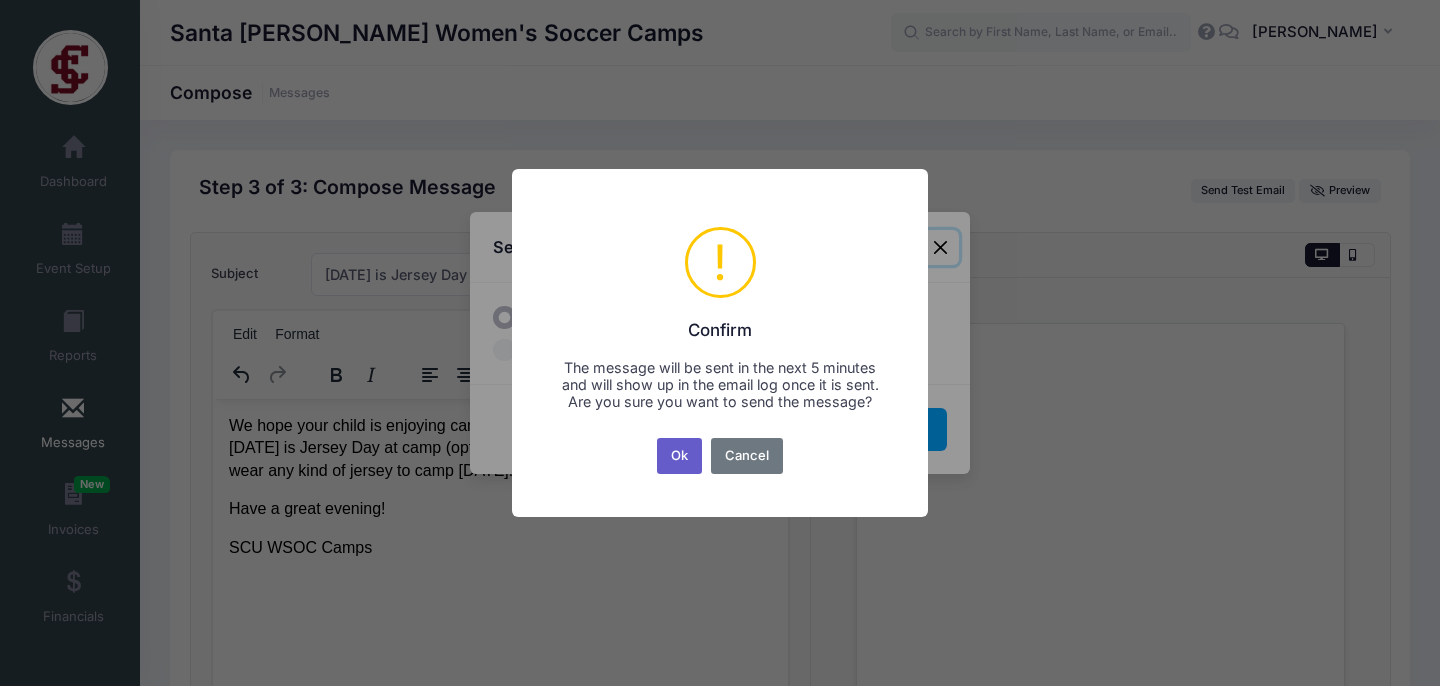 click on "Ok" at bounding box center [680, 456] 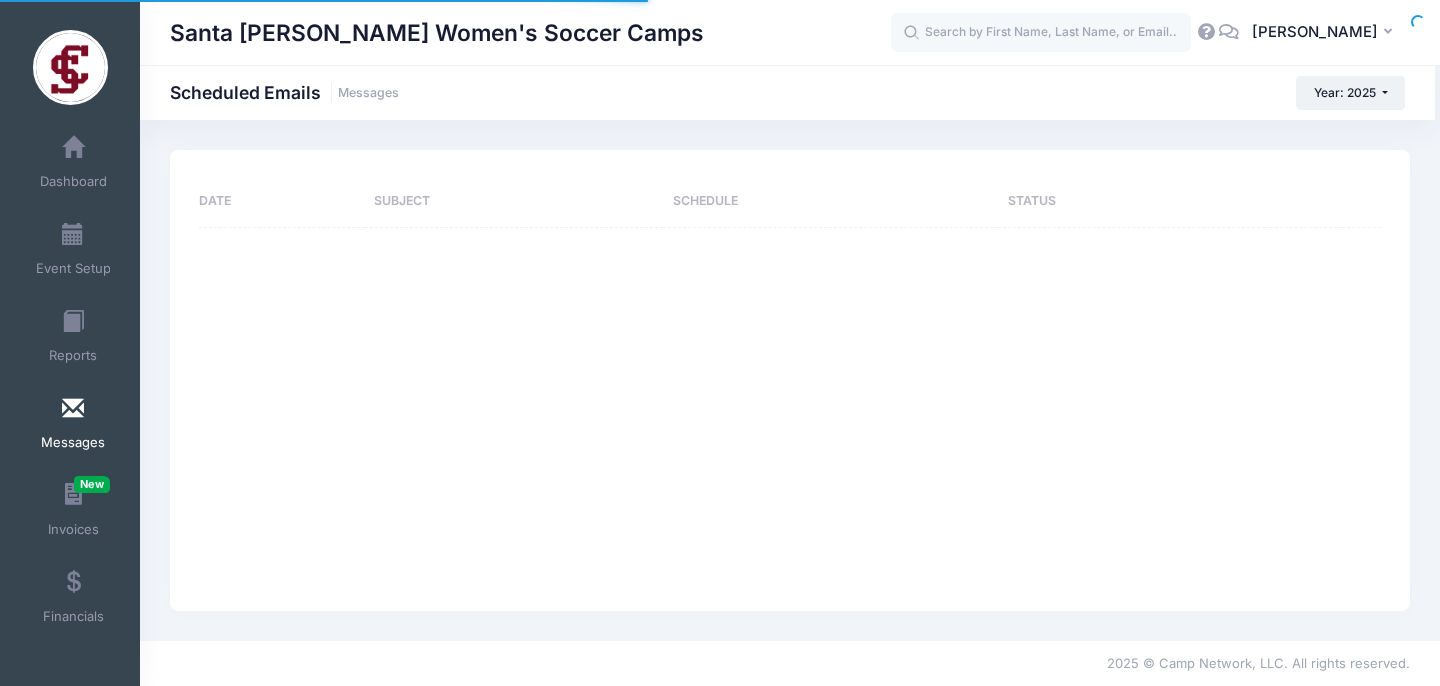 scroll, scrollTop: 0, scrollLeft: 0, axis: both 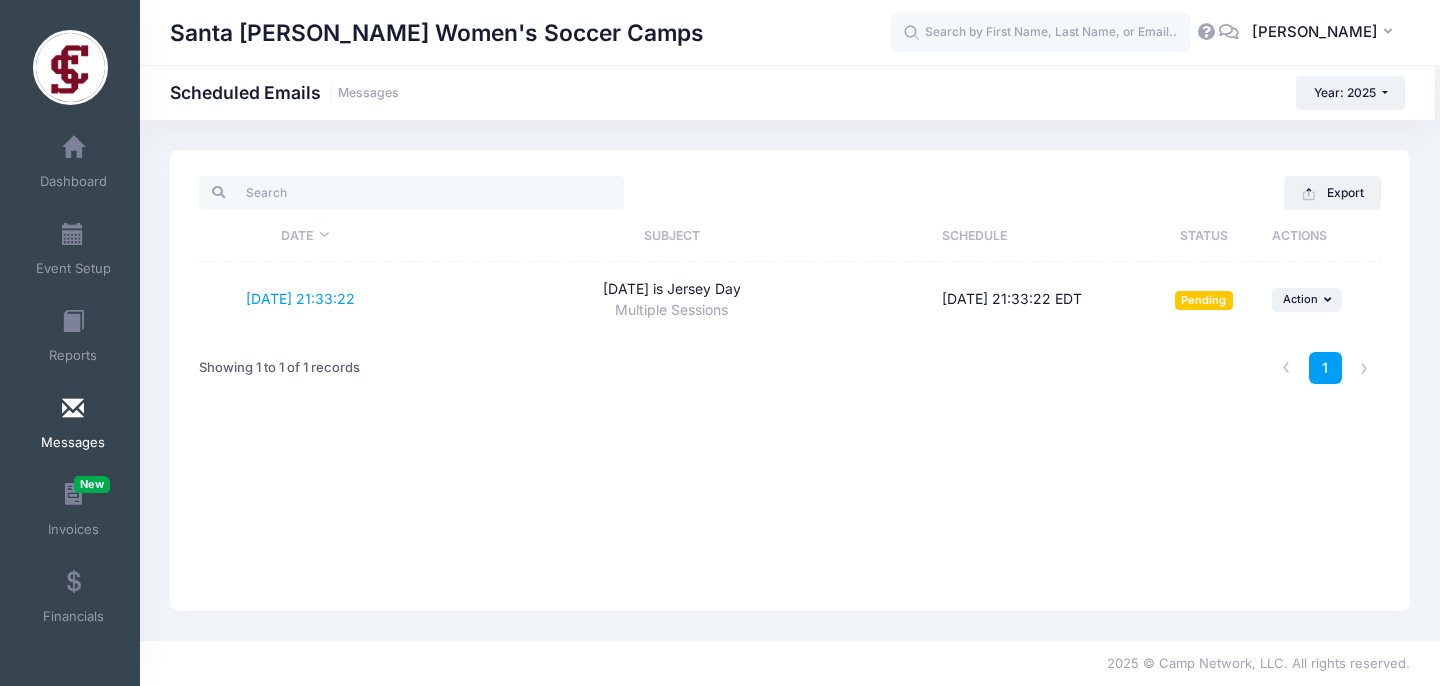 click at bounding box center [73, 409] 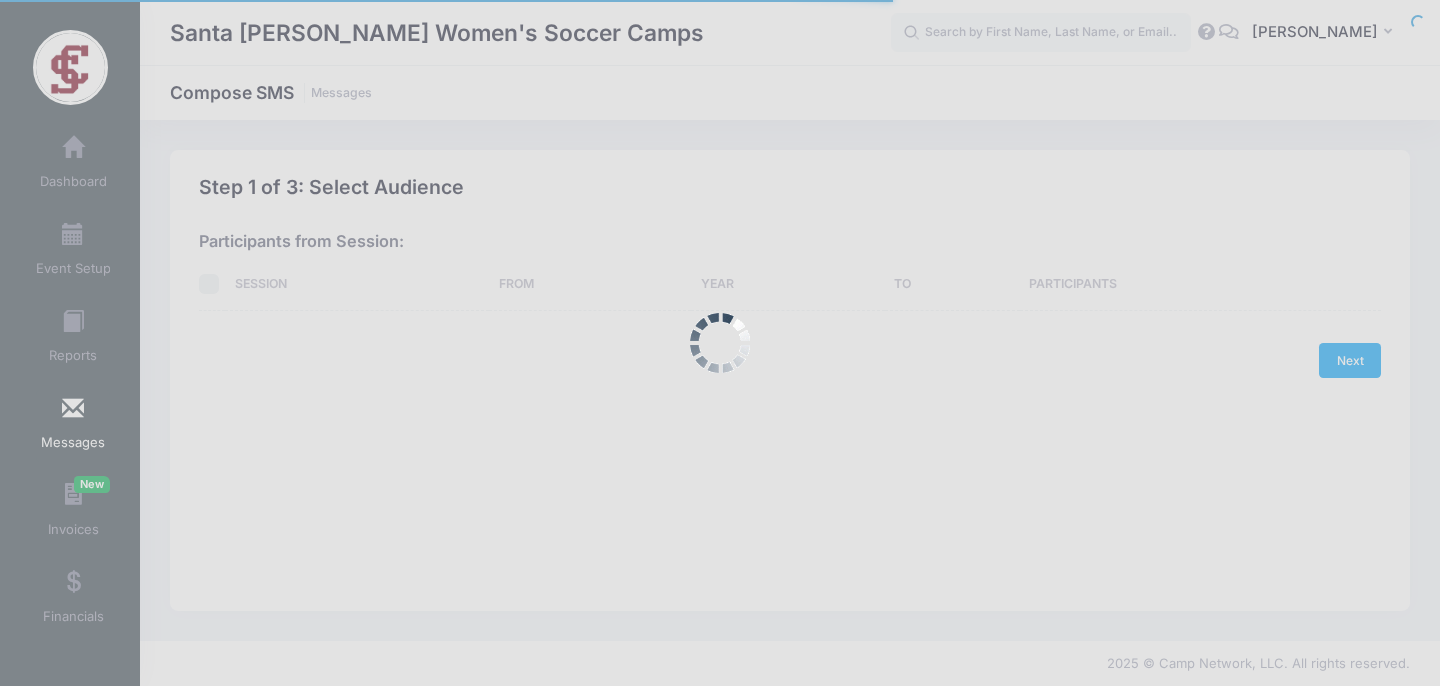 scroll, scrollTop: 0, scrollLeft: 0, axis: both 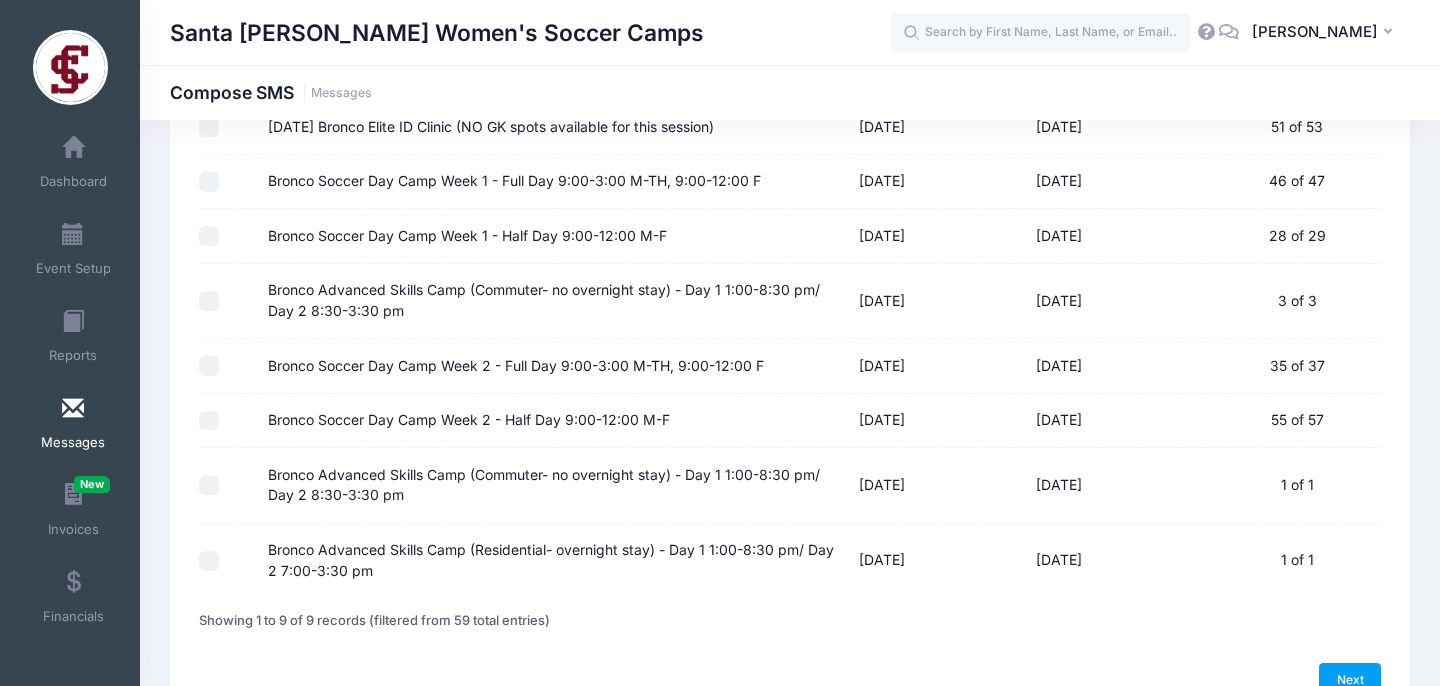 click on "Bronco Soccer Day Camp Week 2 - Full Day 9:00-3:00 M-TH, 9:00-12:00 F" at bounding box center (209, 366) 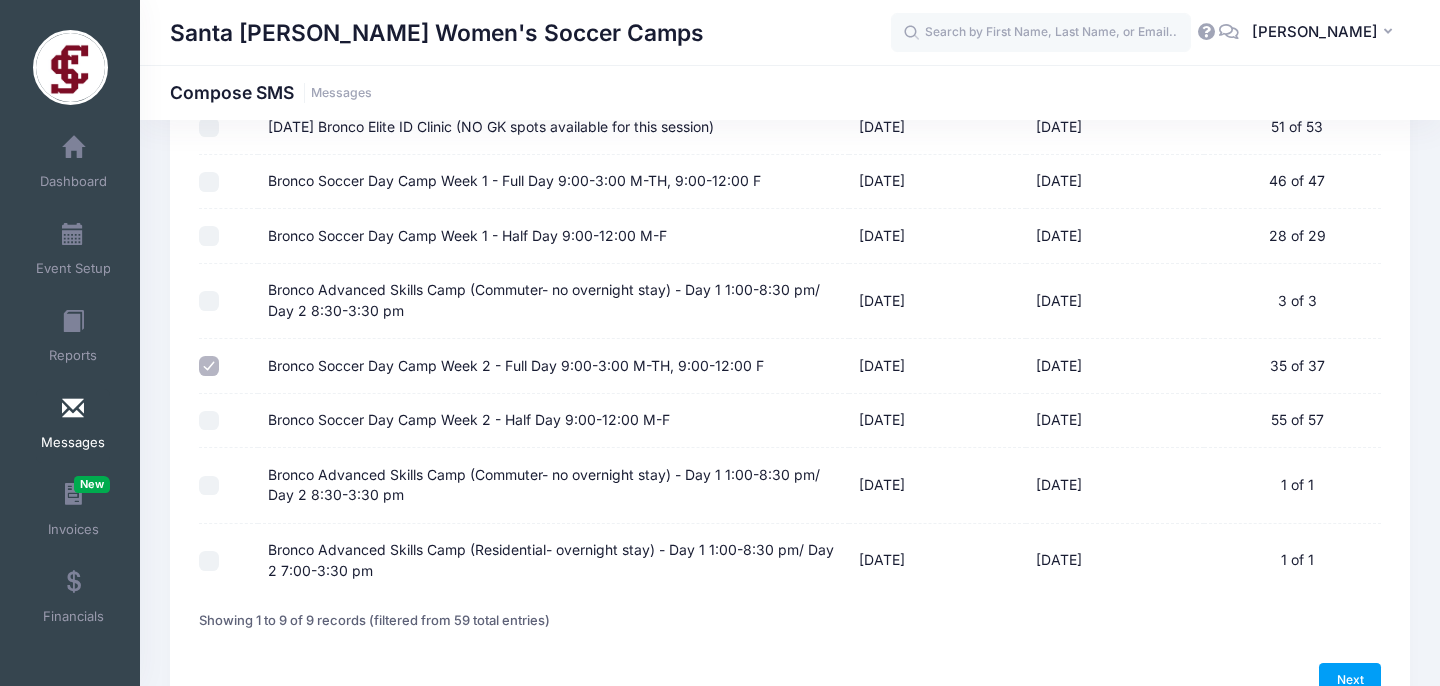 click on "Bronco Soccer Day Camp Week 2 - Half Day 9:00-12:00 M-F" at bounding box center [209, 421] 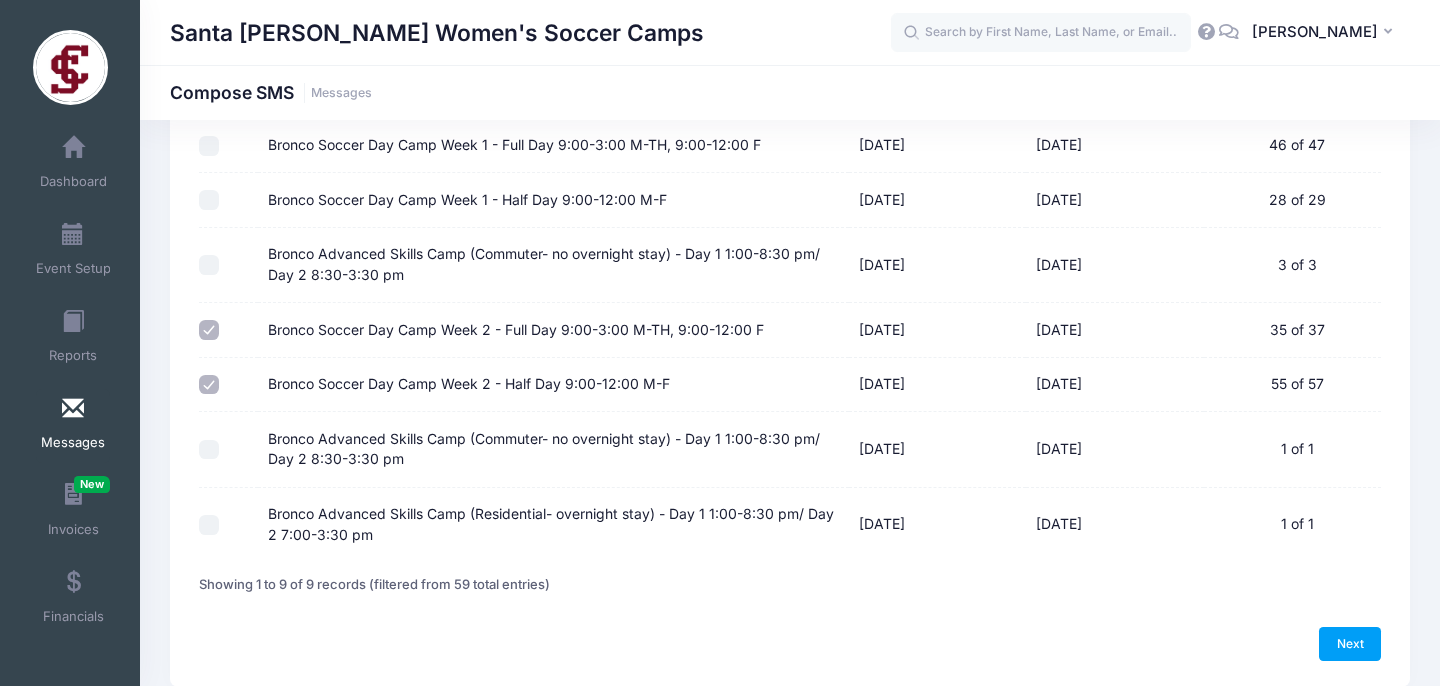 scroll, scrollTop: 364, scrollLeft: 0, axis: vertical 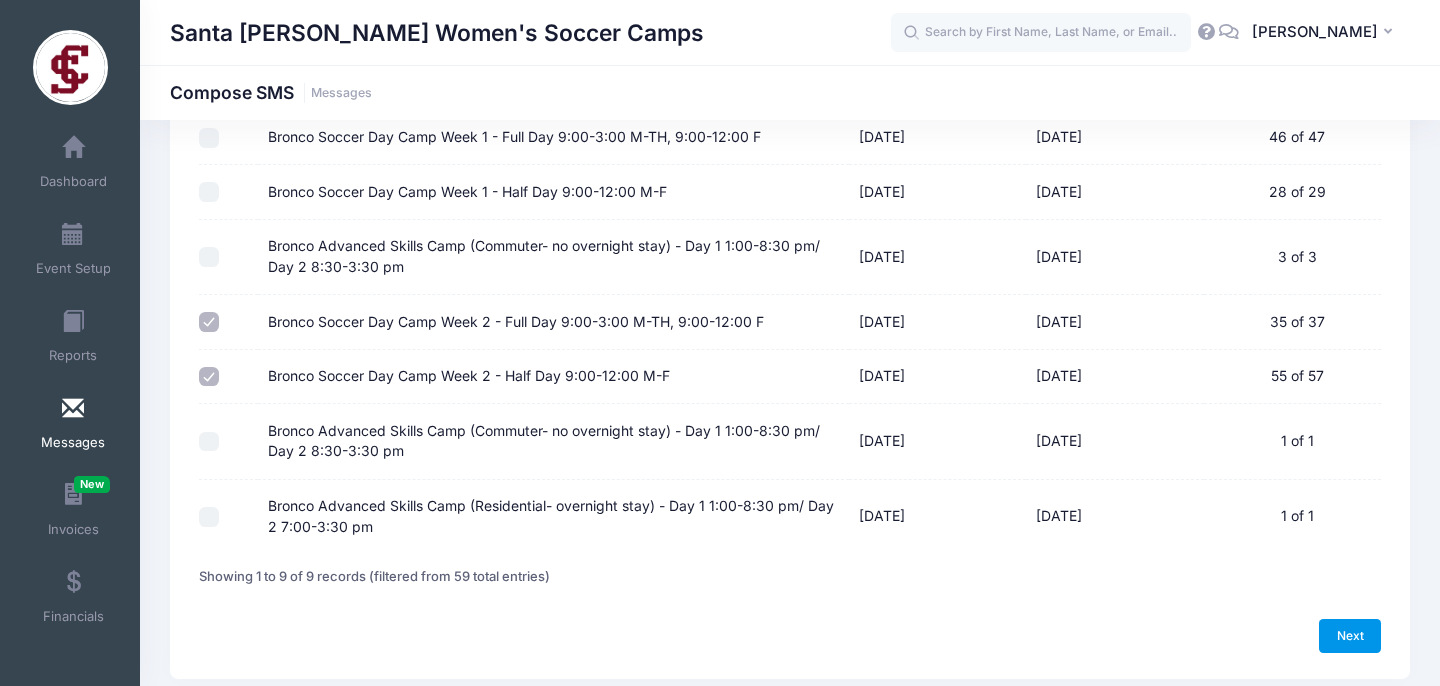 click on "Next" at bounding box center (1350, 636) 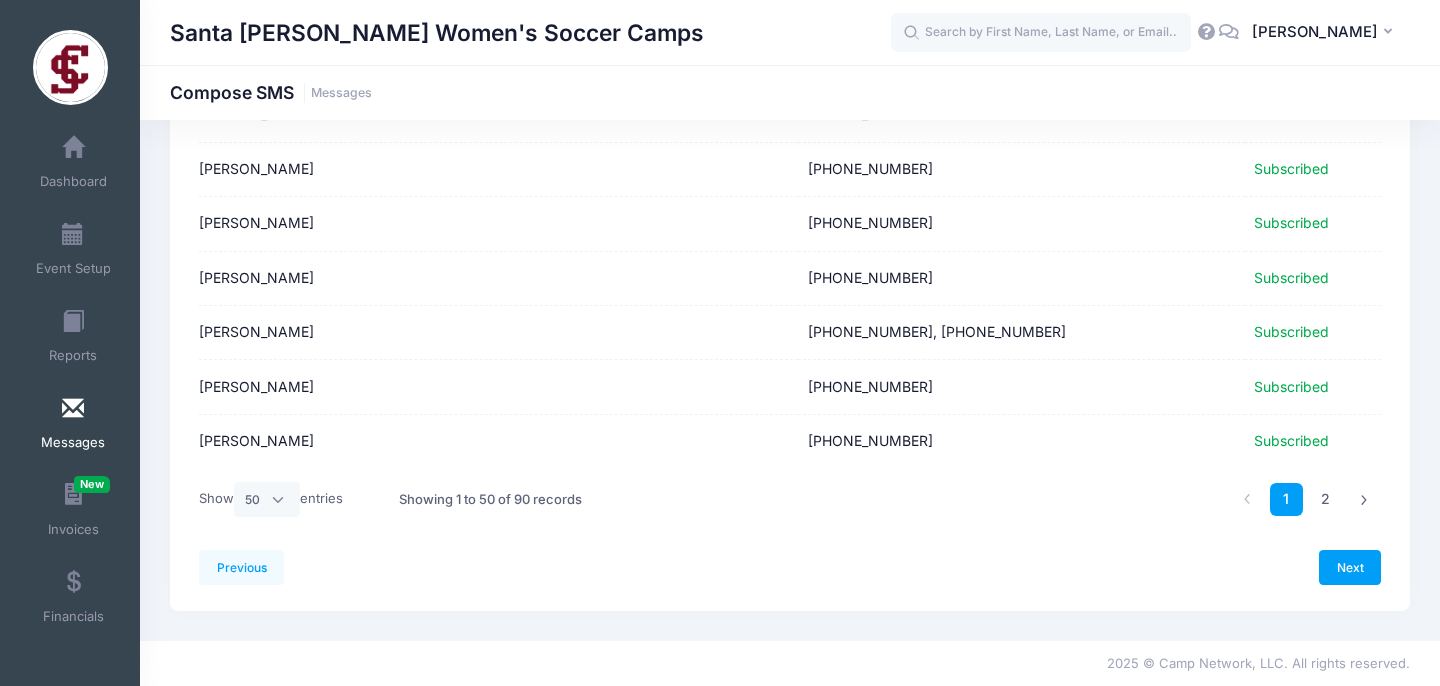 scroll, scrollTop: 2555, scrollLeft: 0, axis: vertical 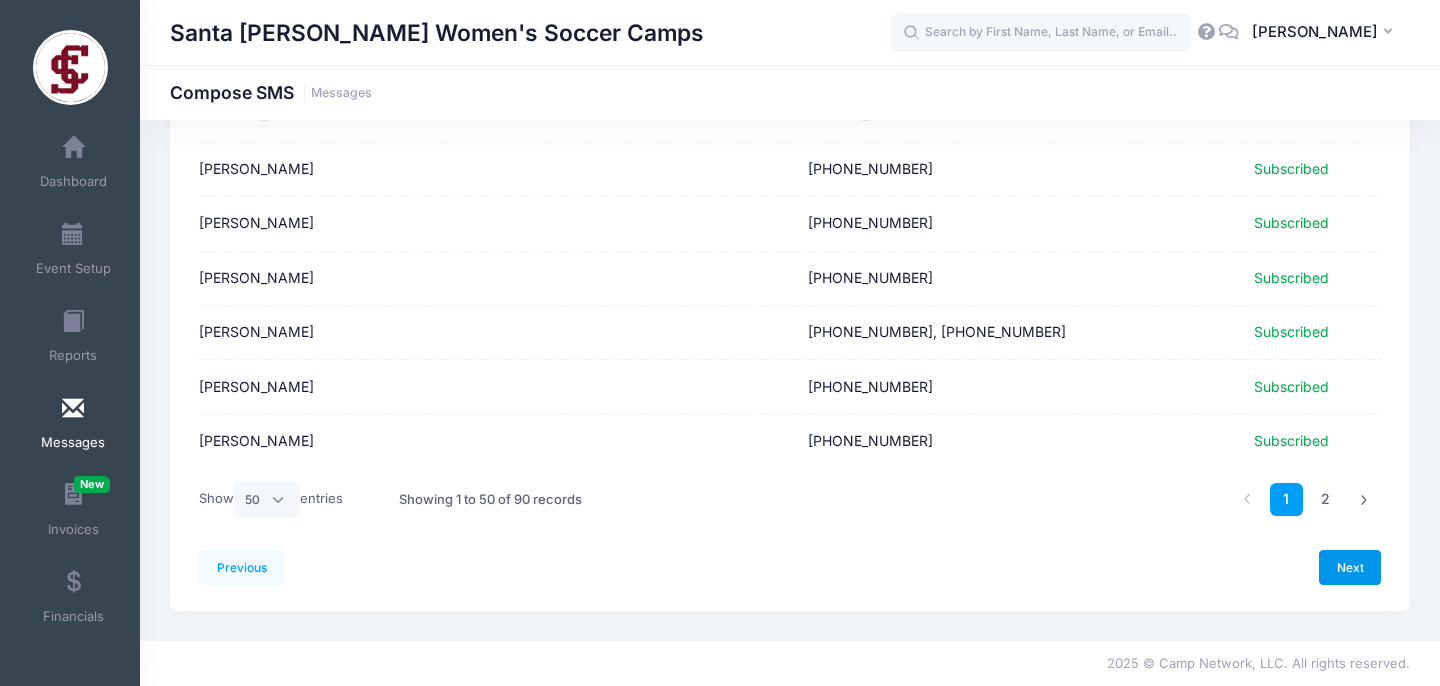 click on "Next" at bounding box center (1350, 567) 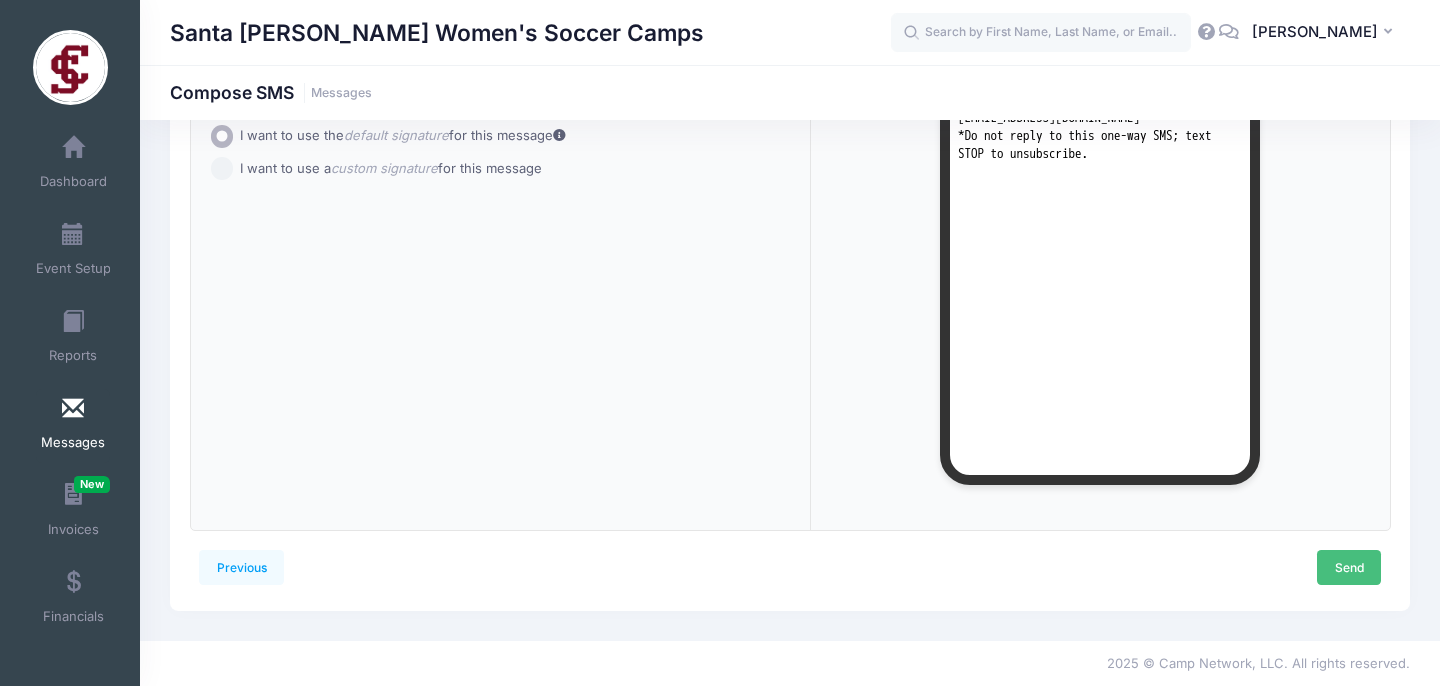 scroll, scrollTop: 0, scrollLeft: 0, axis: both 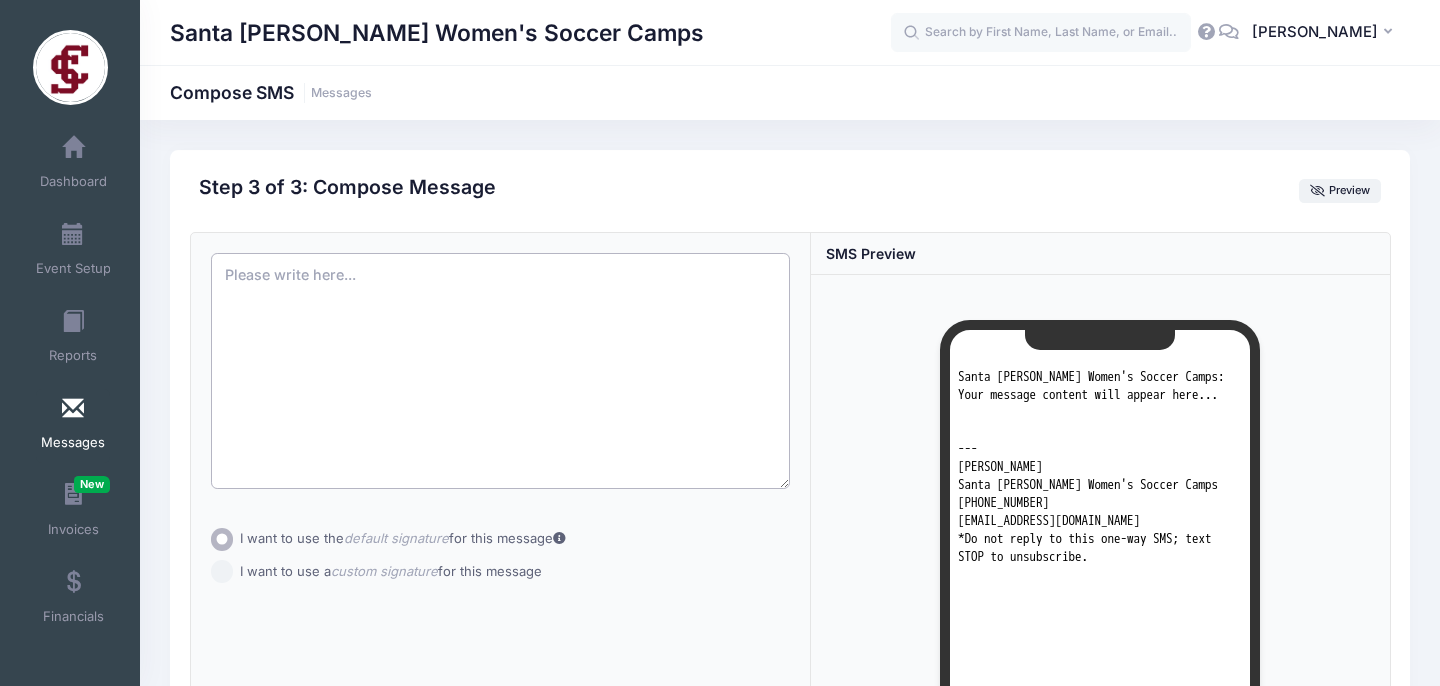 click at bounding box center [500, 371] 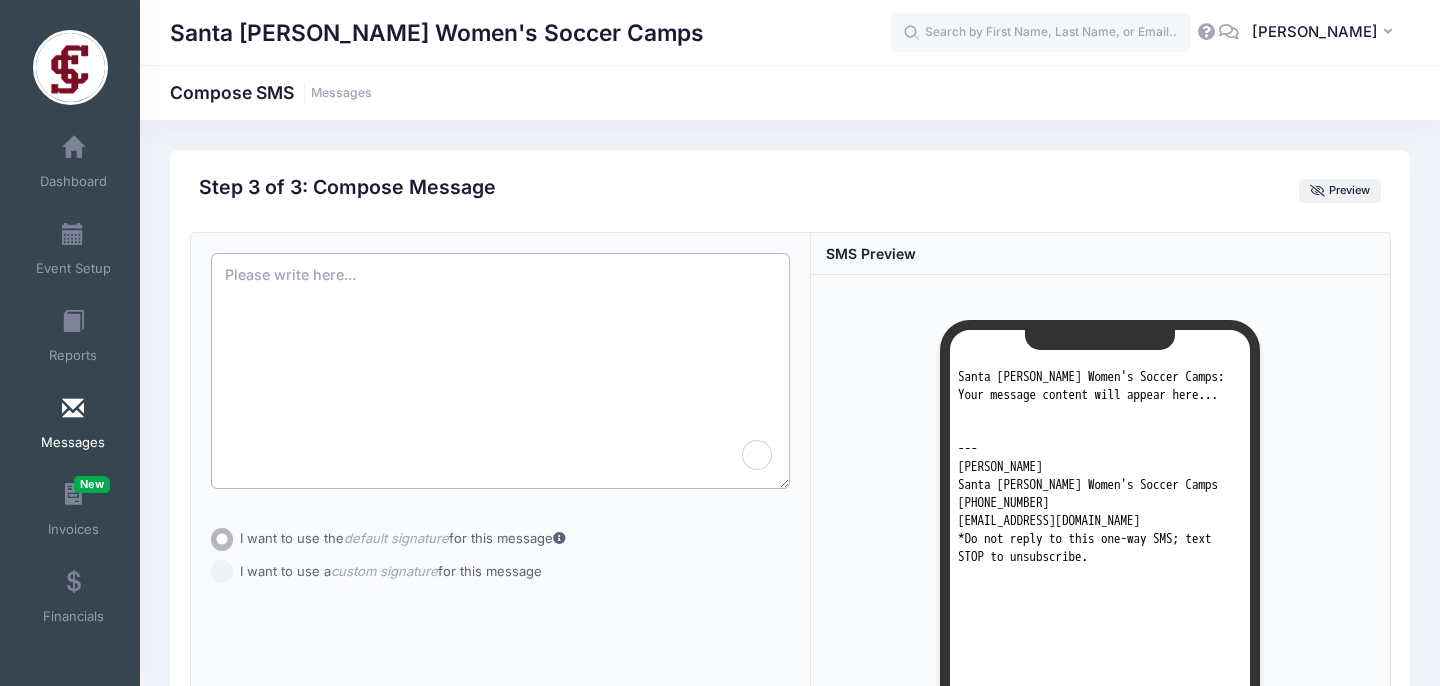 paste on "We hope your child is enjoying camp so far.  We wanted to let you know that tomorrow is Jersey Day at camp (optional). We encourage your daughter to wear any kind of jersey to camp tomorrow!
Have a great evening!" 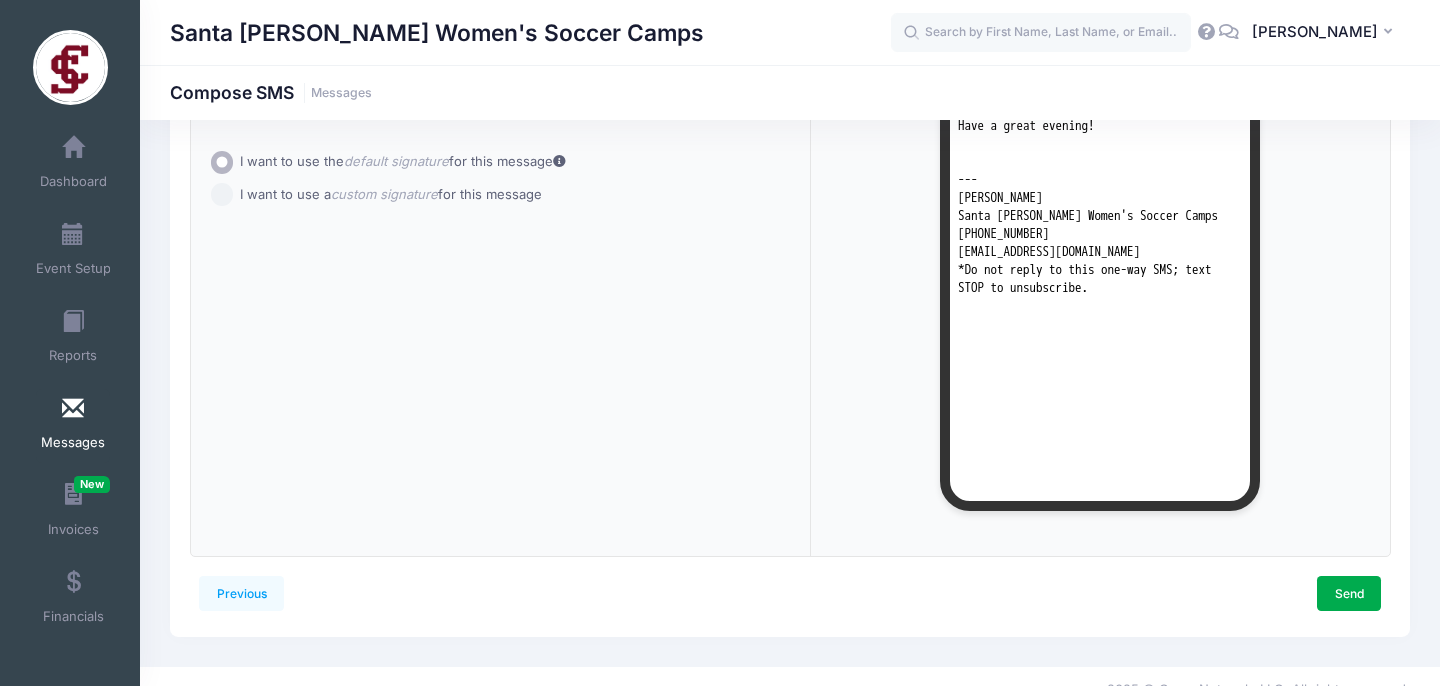 scroll, scrollTop: 379, scrollLeft: 0, axis: vertical 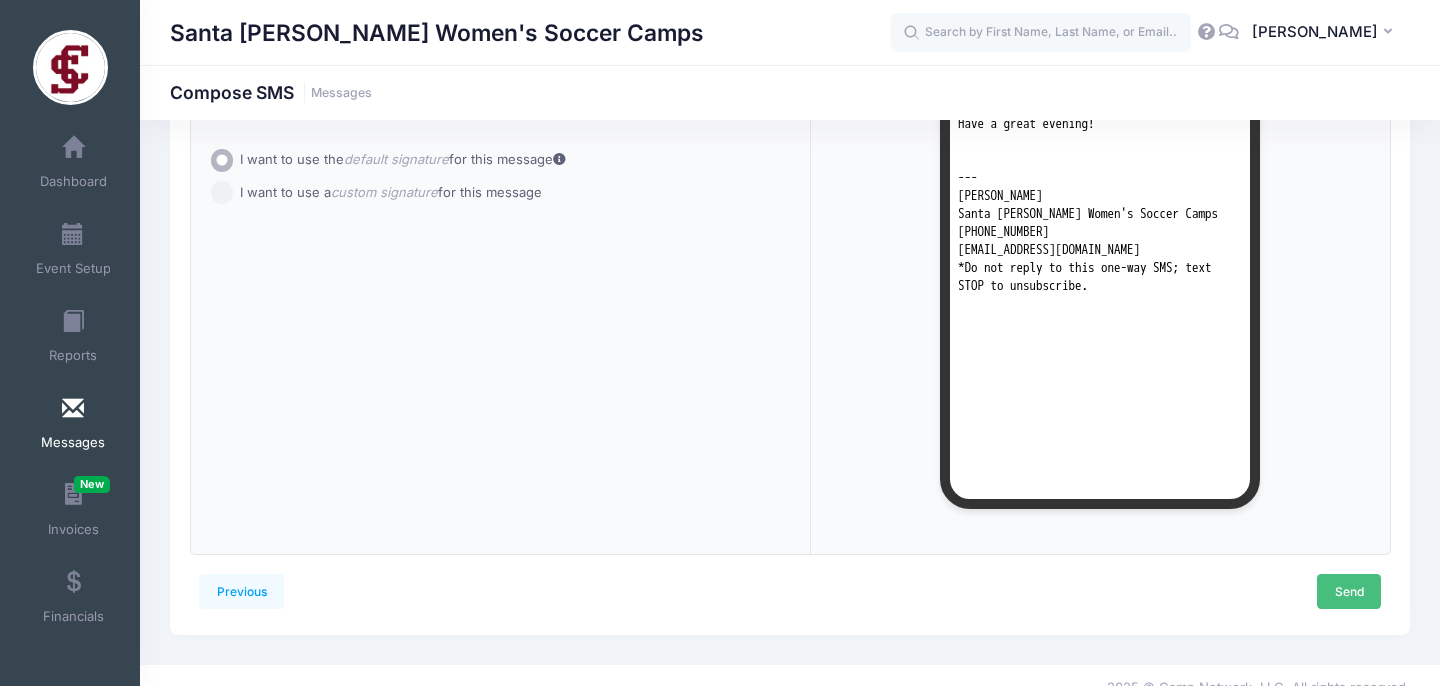 type on "We hope your child is enjoying camp so far.  We wanted to let you know that tomorrow is Jersey Day at camp (optional). We encourage your daughter to wear any kind of jersey to camp tomorrow!
Have a great evening!" 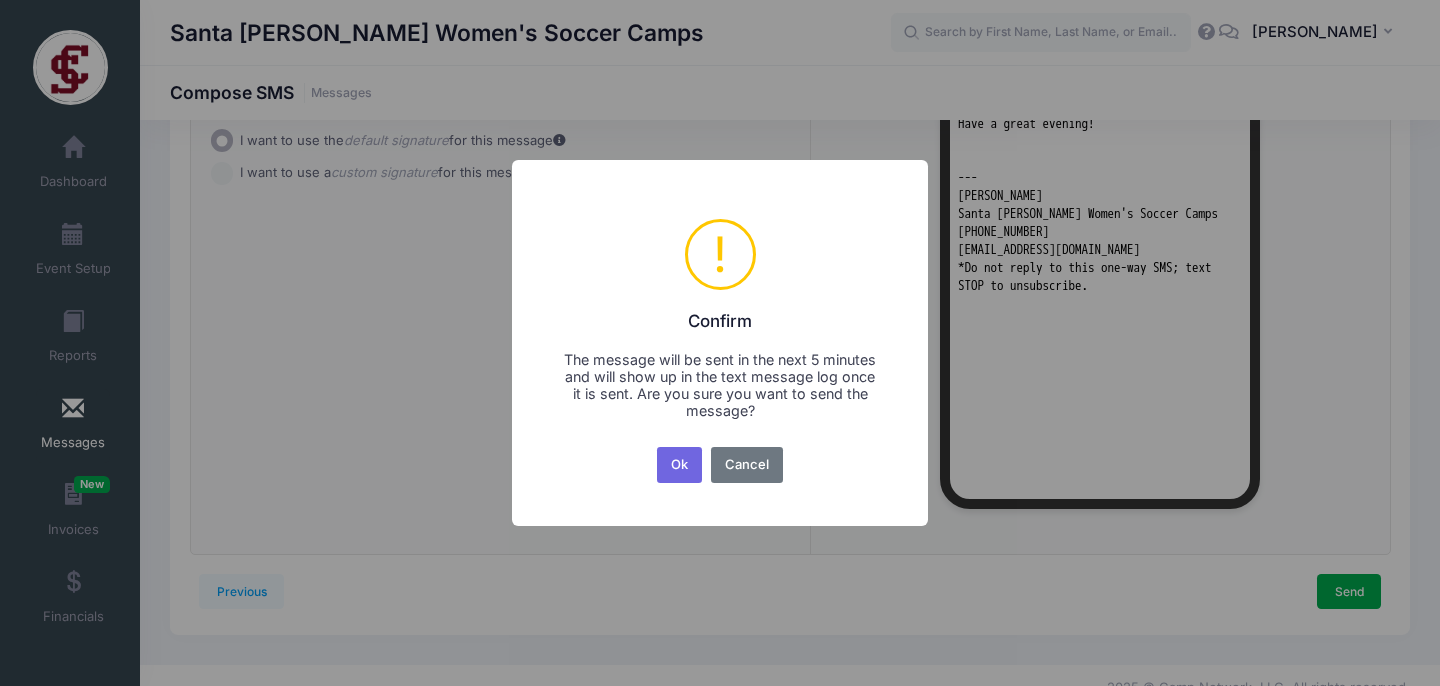 scroll, scrollTop: 0, scrollLeft: 0, axis: both 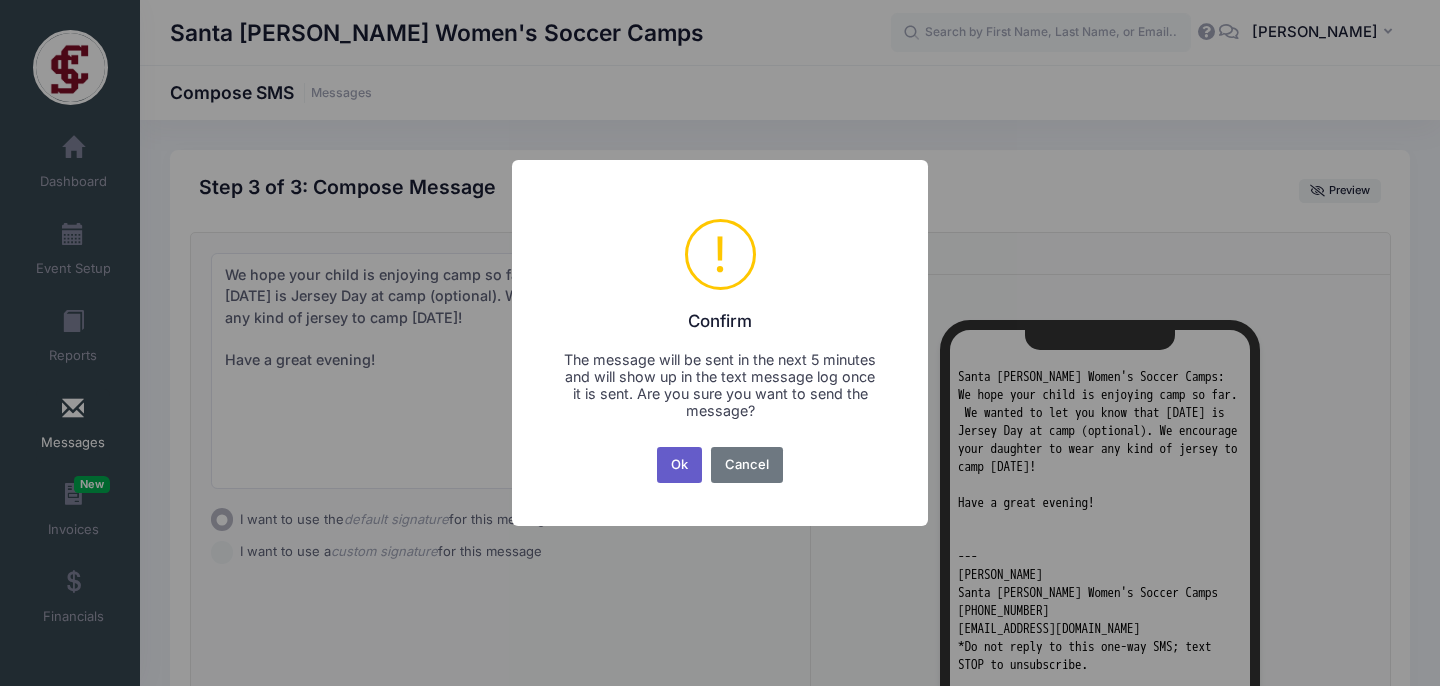 click on "Ok" at bounding box center (680, 465) 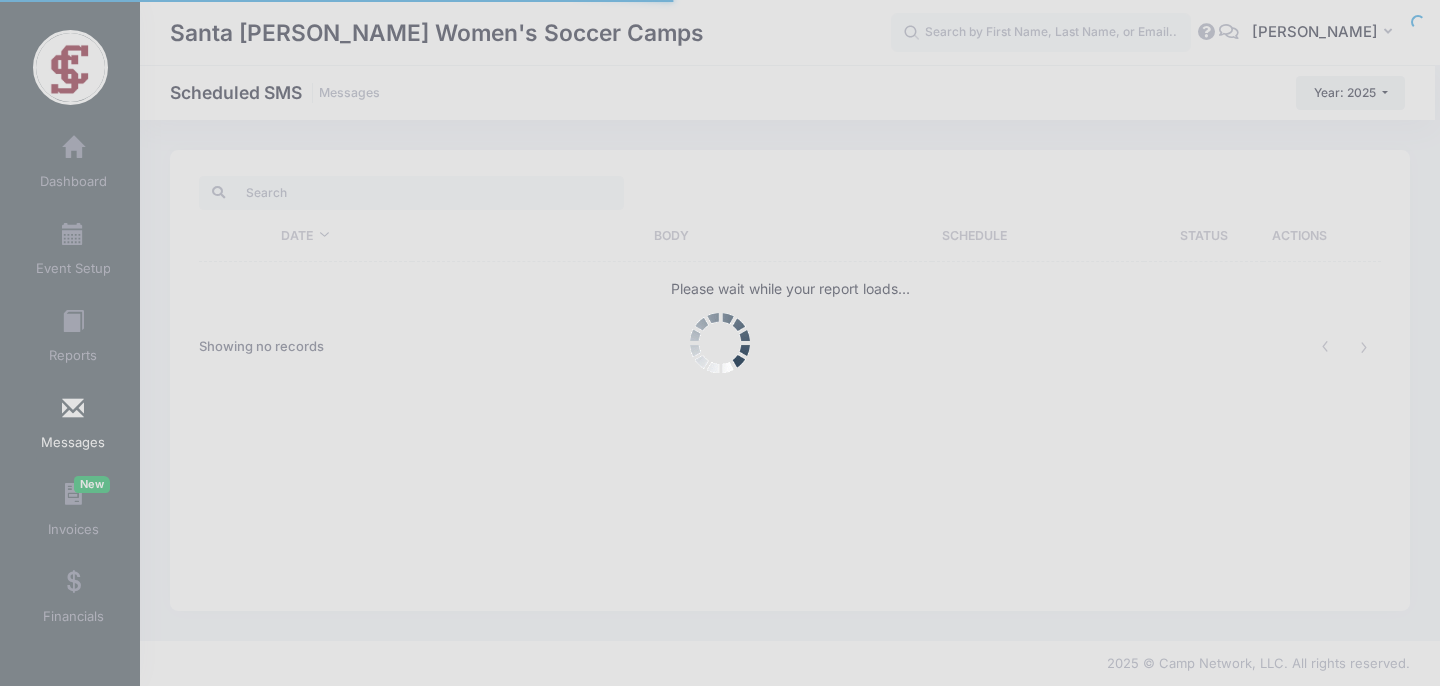 scroll, scrollTop: 0, scrollLeft: 0, axis: both 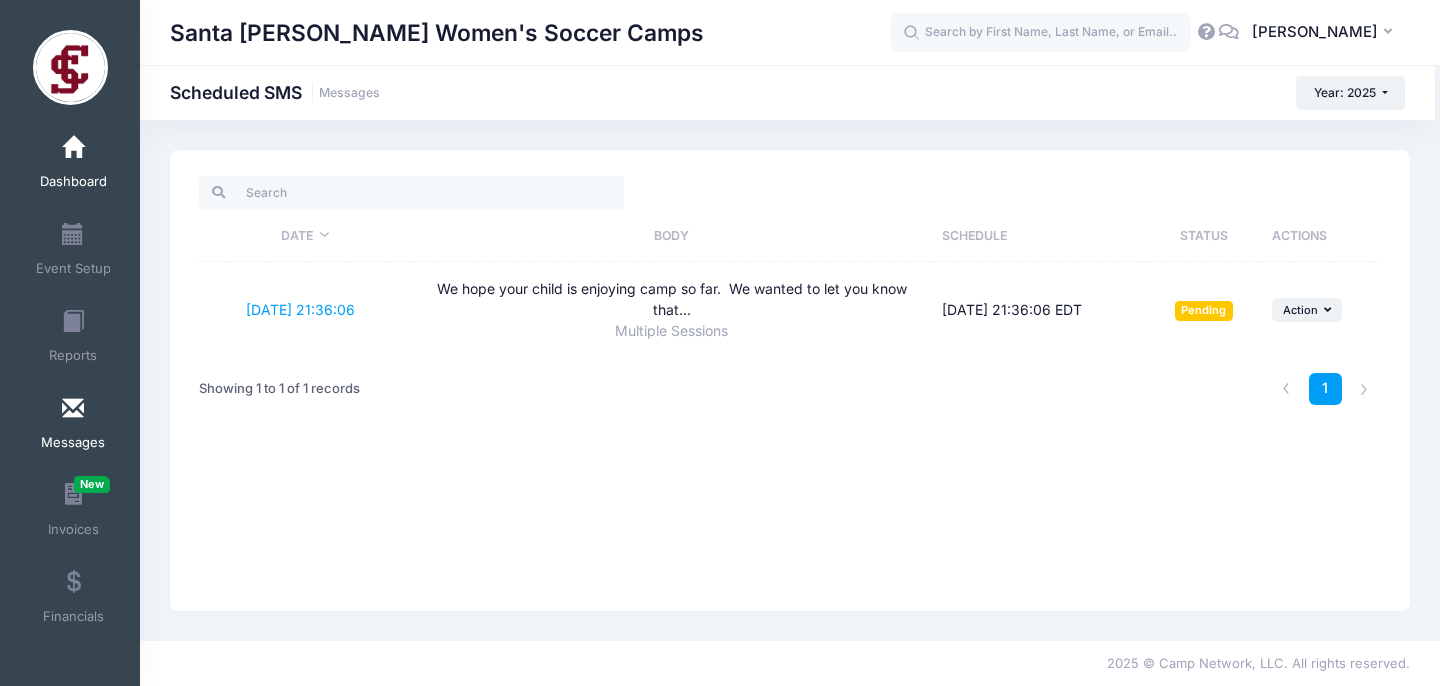 click at bounding box center [73, 148] 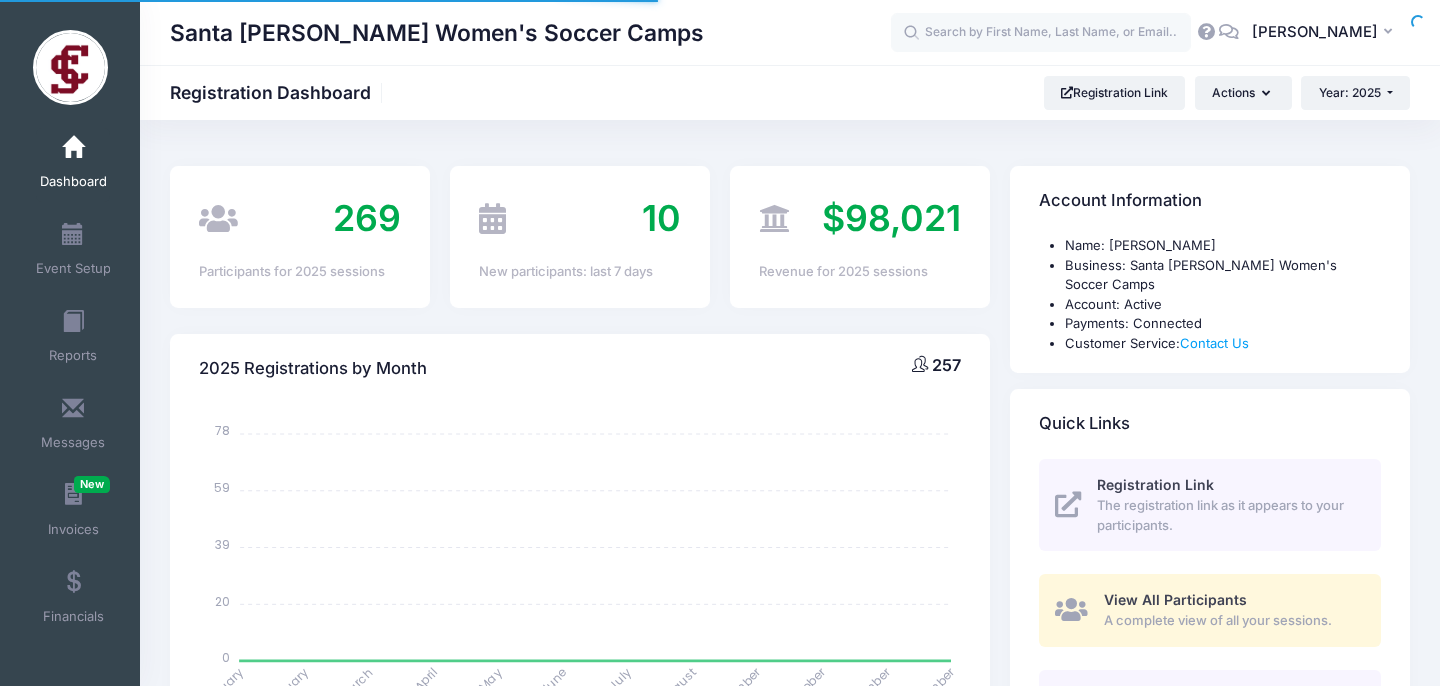 select 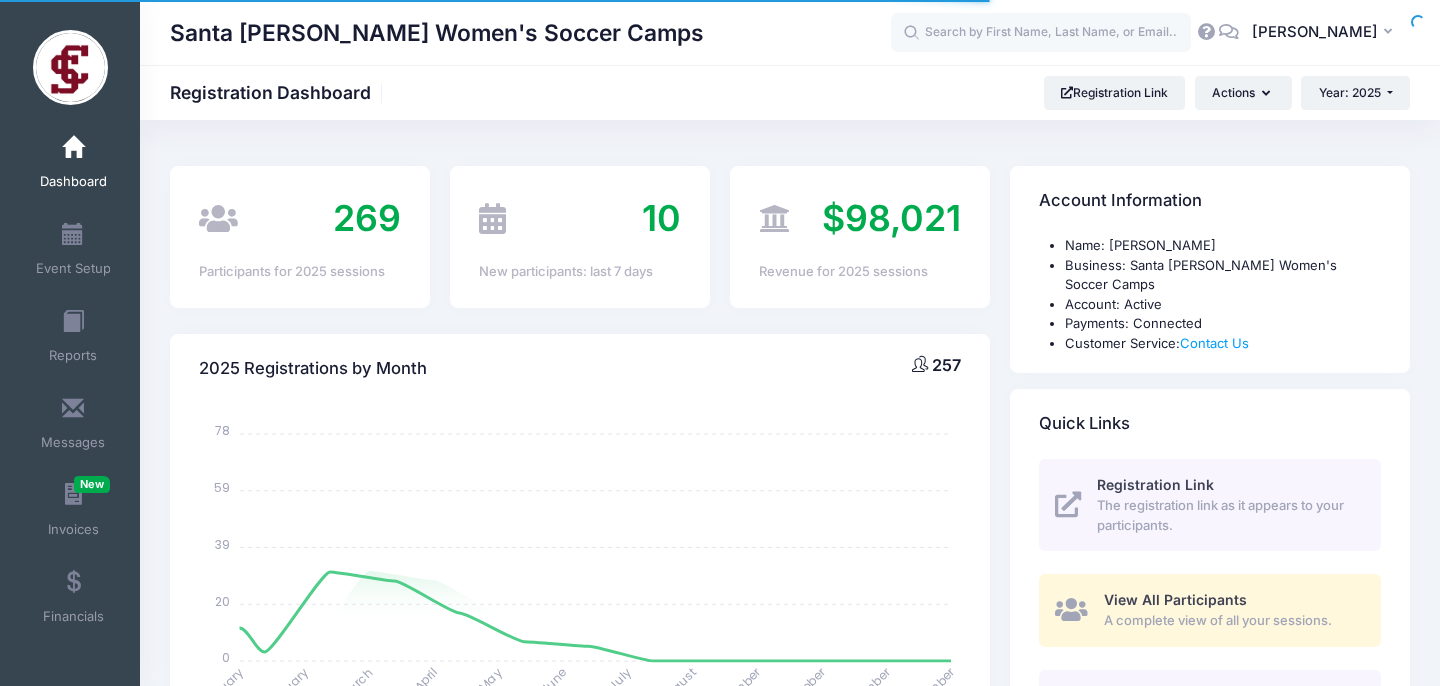scroll, scrollTop: 0, scrollLeft: 0, axis: both 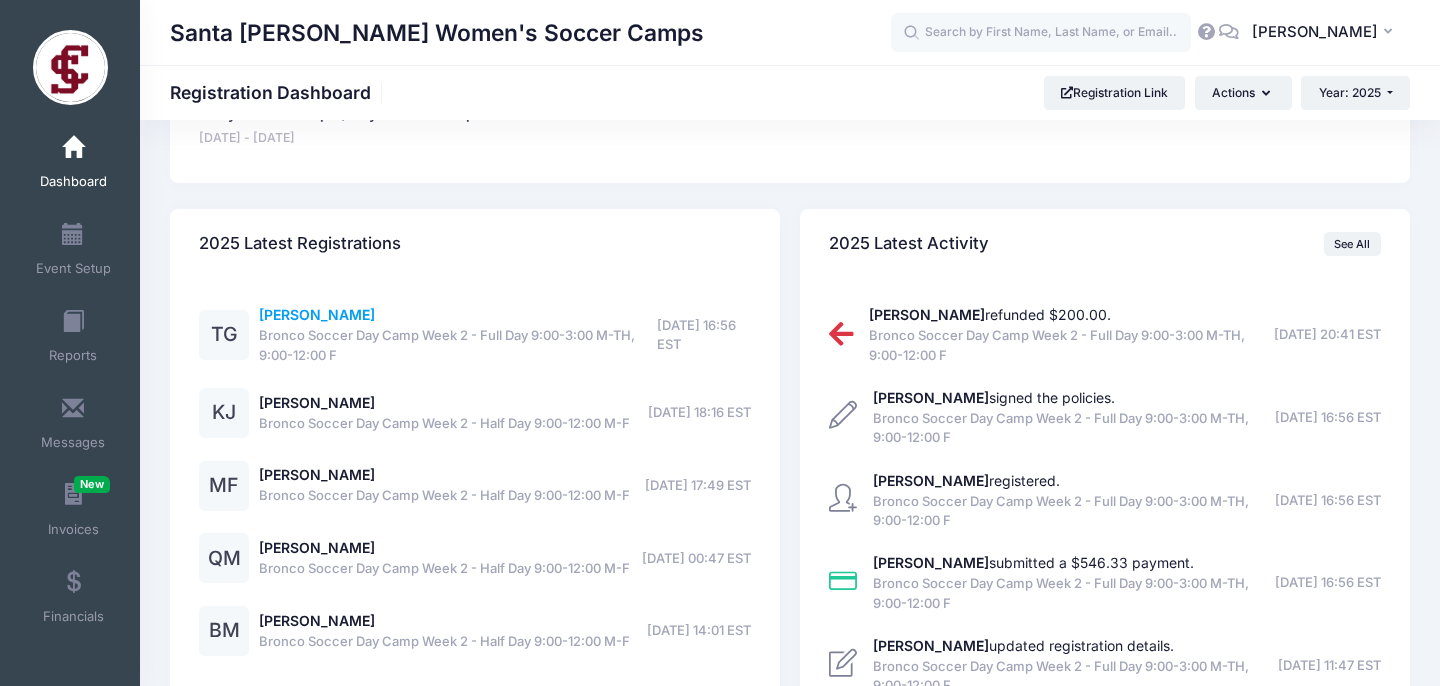 click on "[PERSON_NAME]" at bounding box center (317, 314) 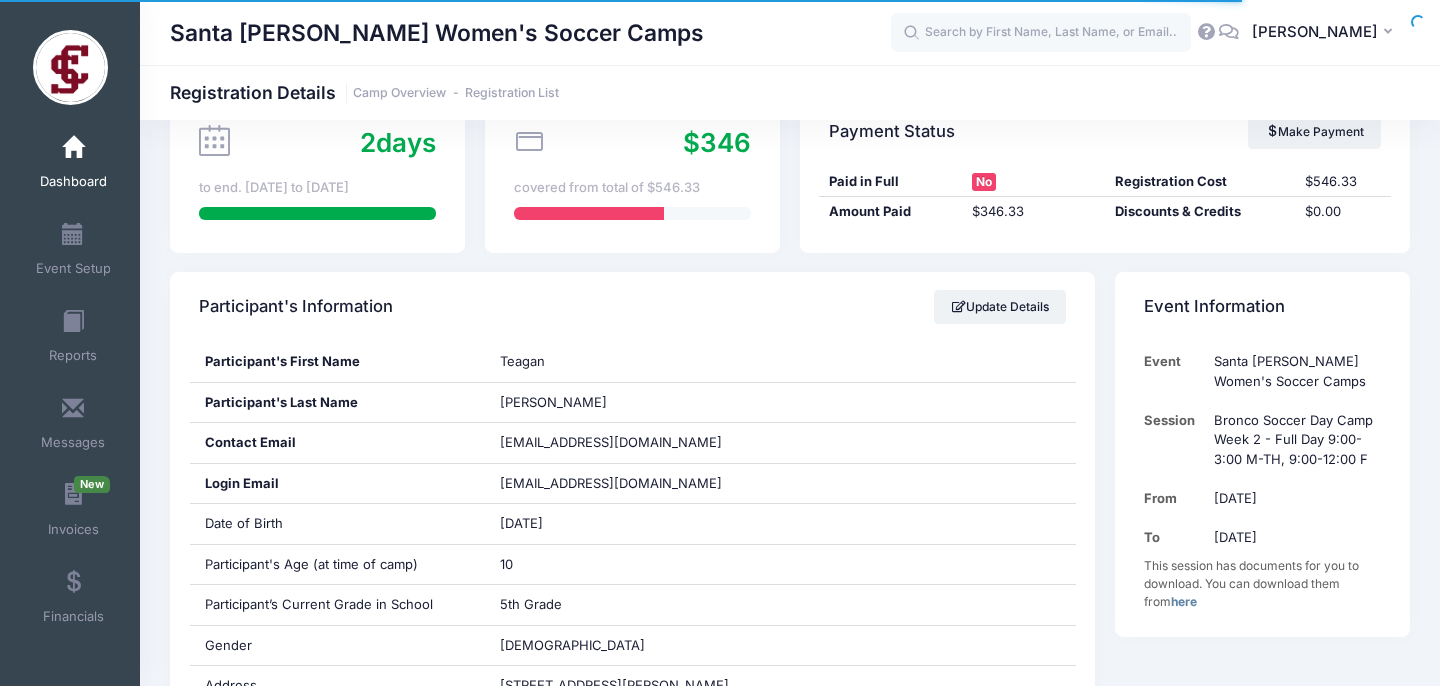 scroll, scrollTop: 203, scrollLeft: 0, axis: vertical 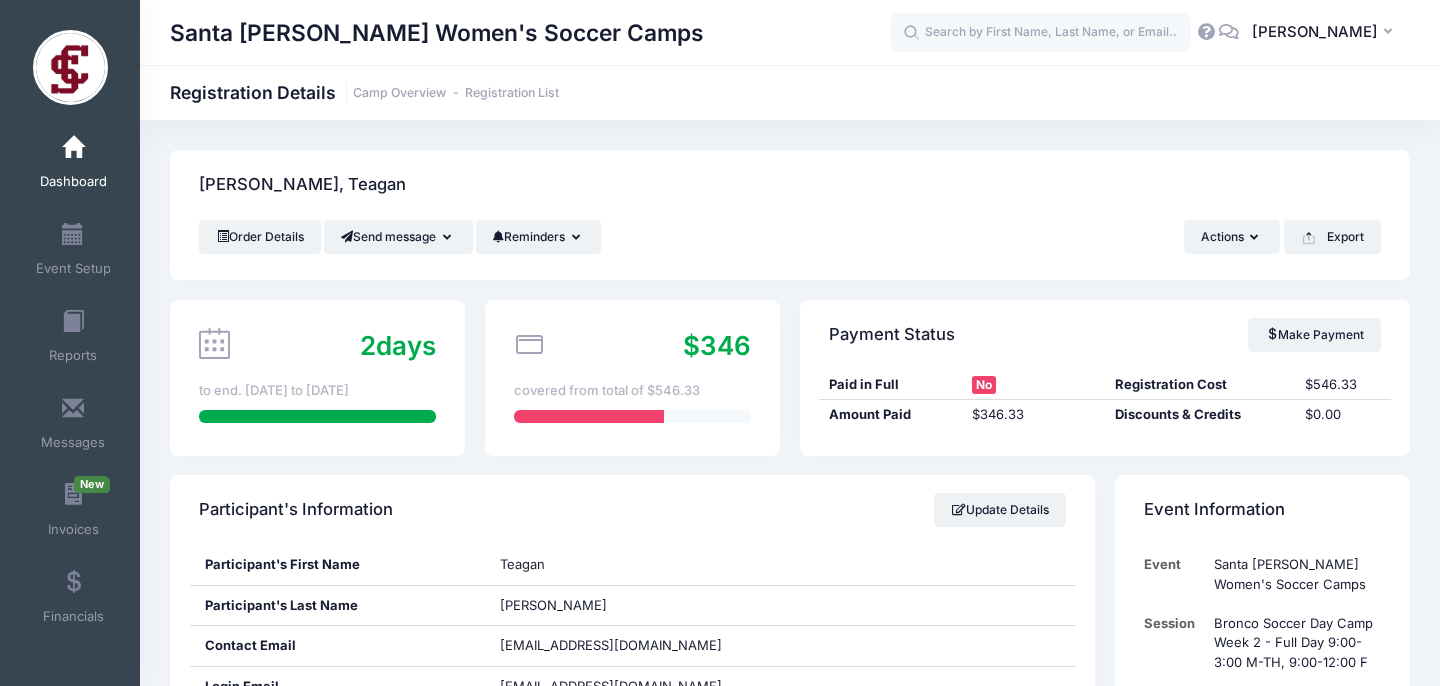 click at bounding box center [73, 148] 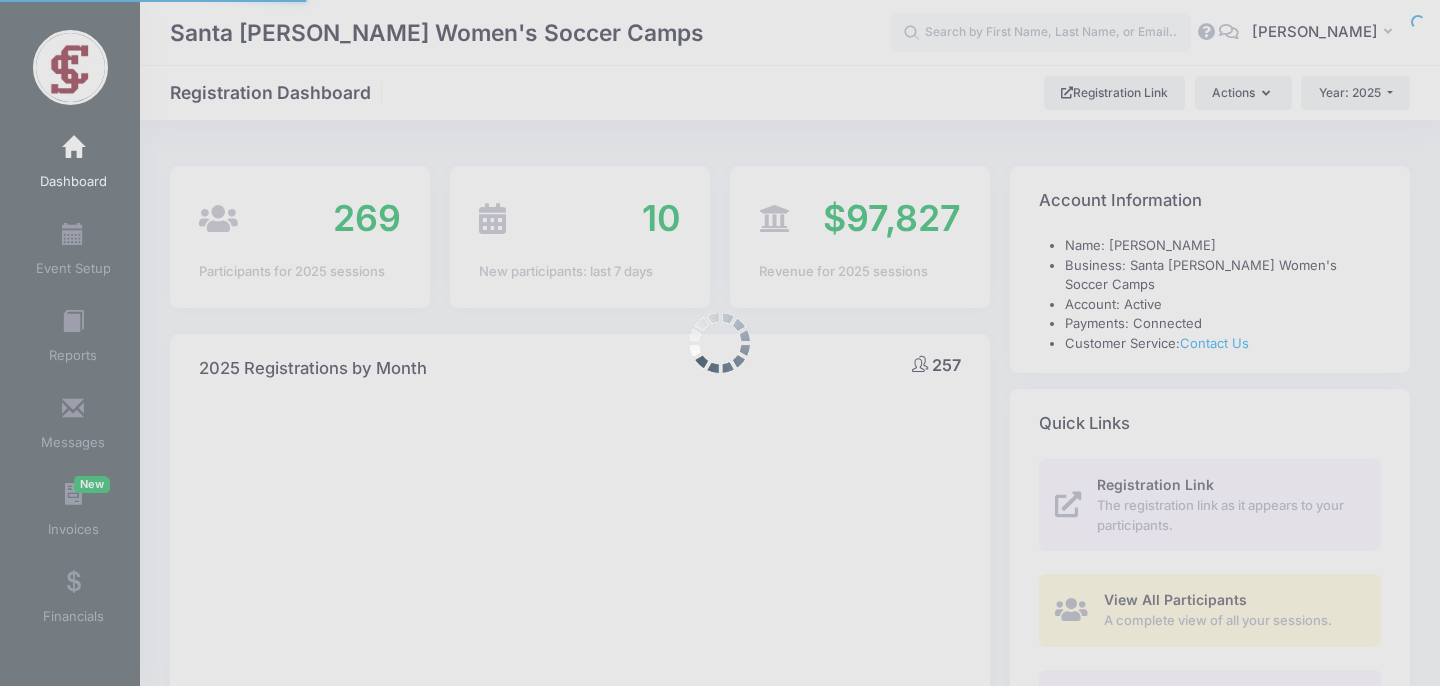 select 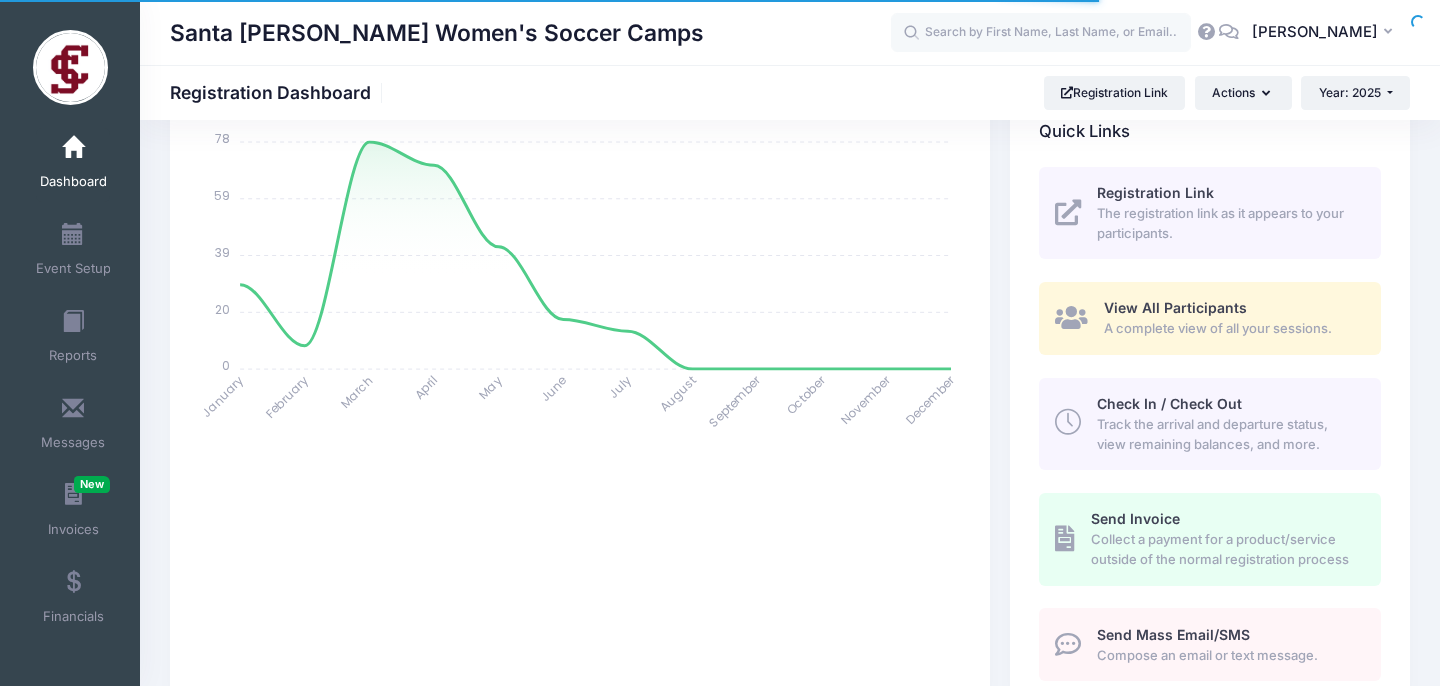 scroll, scrollTop: 872, scrollLeft: 0, axis: vertical 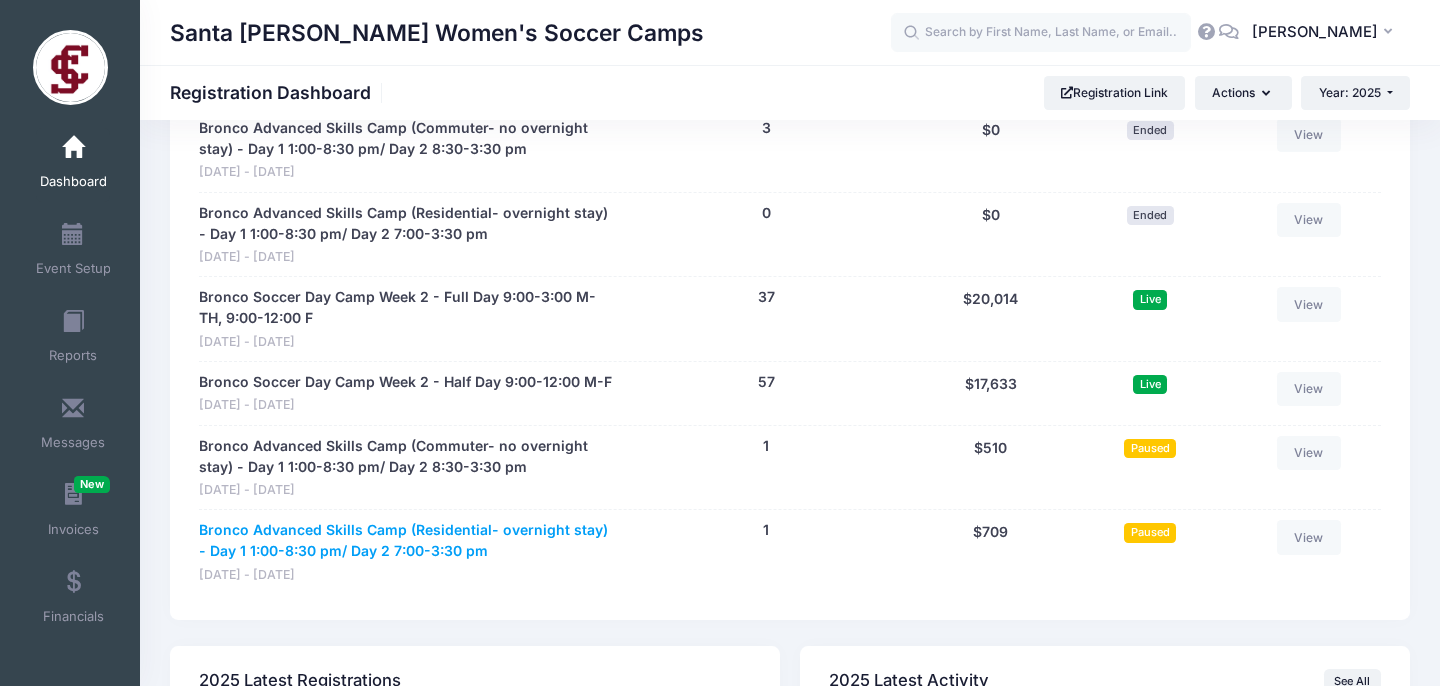 click on "Bronco Advanced Skills Camp (Residential- overnight stay) - Day 1 1:00-8:30 pm/ Day 2 7:00-3:30 pm" at bounding box center [407, 541] 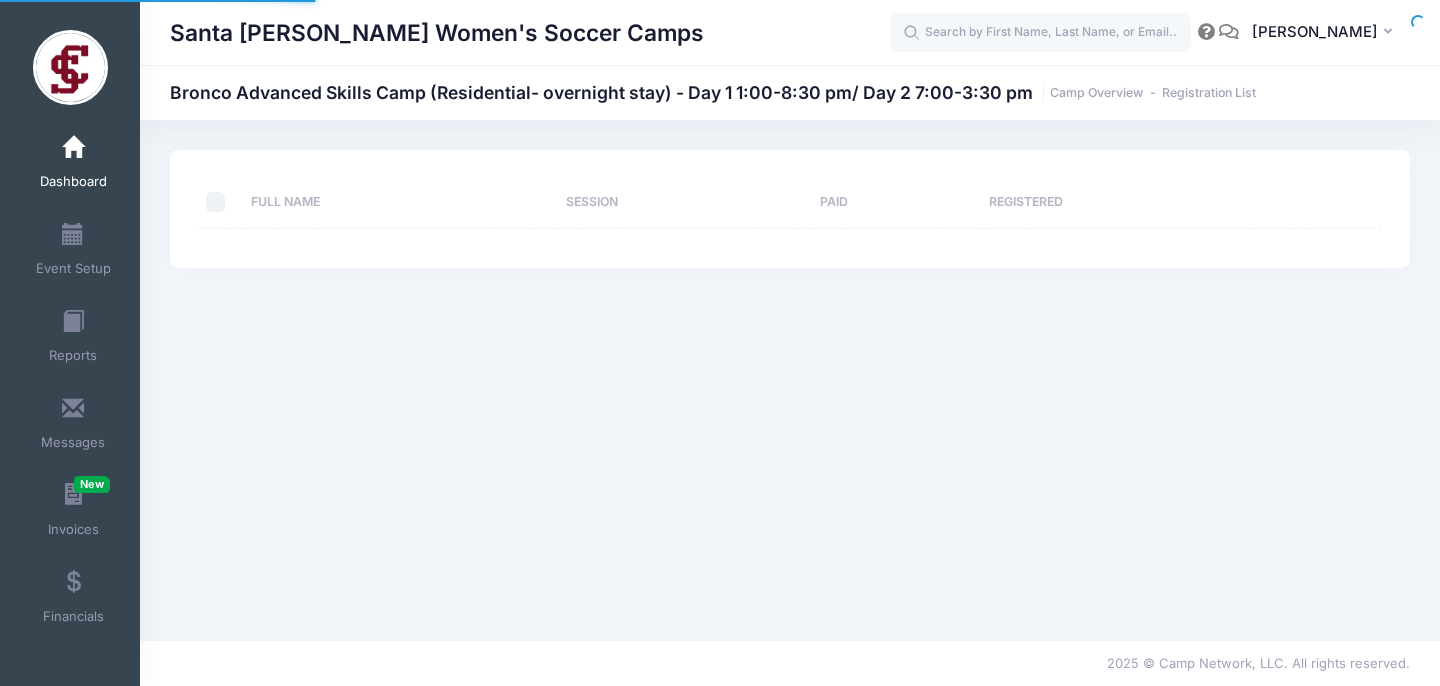 scroll, scrollTop: 0, scrollLeft: 0, axis: both 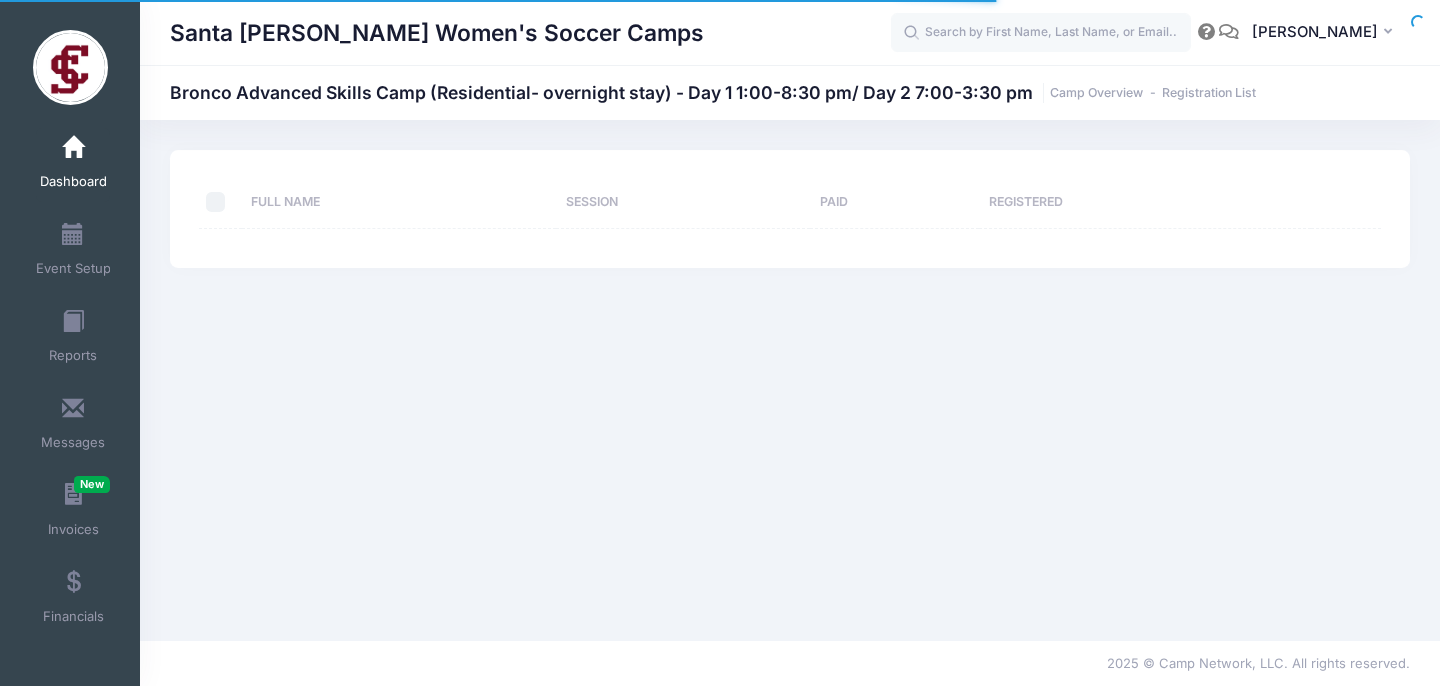 select on "10" 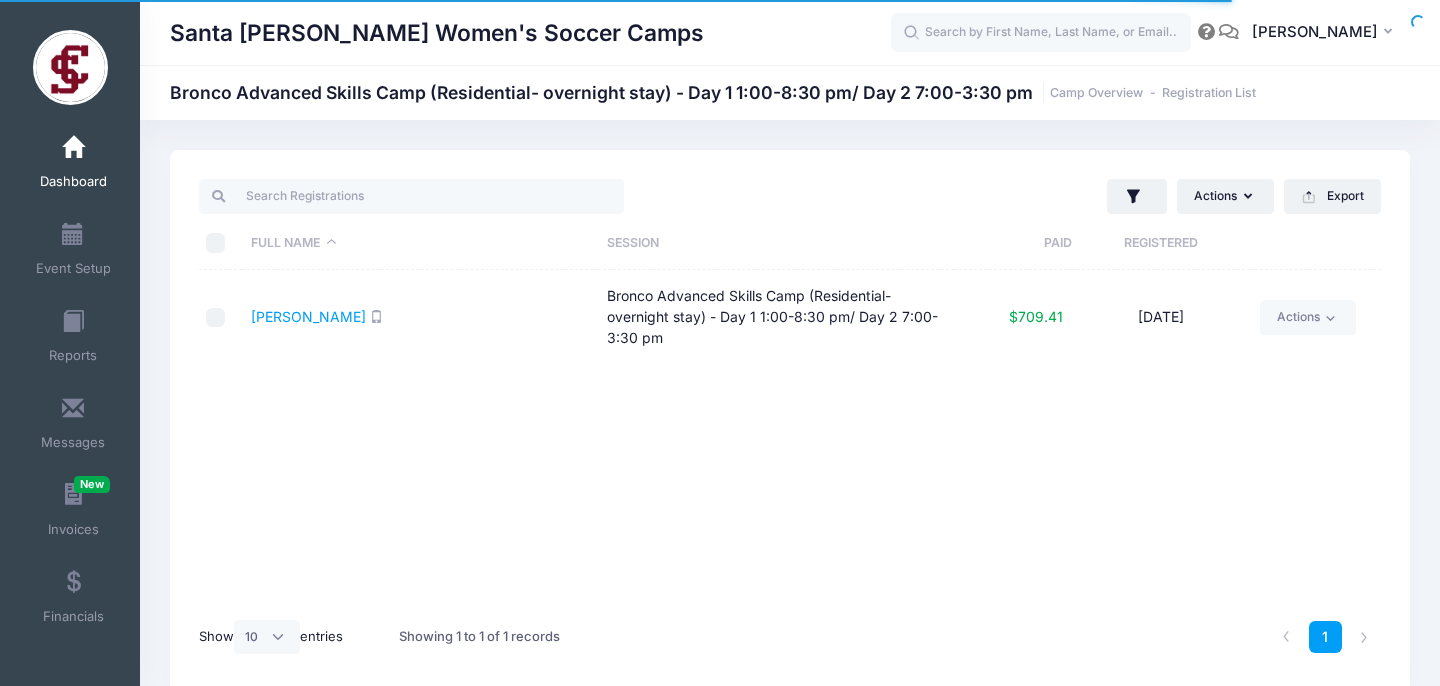 scroll, scrollTop: 0, scrollLeft: 0, axis: both 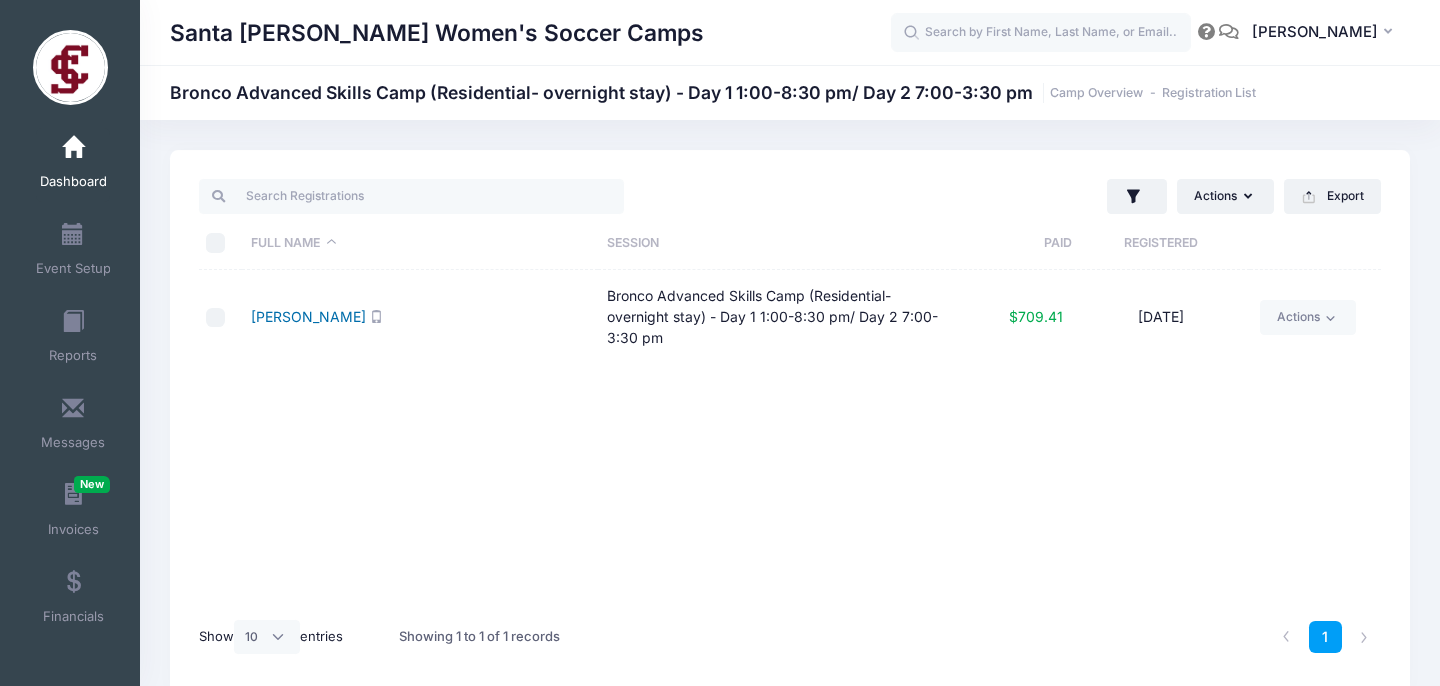 click on "[PERSON_NAME]" at bounding box center [308, 316] 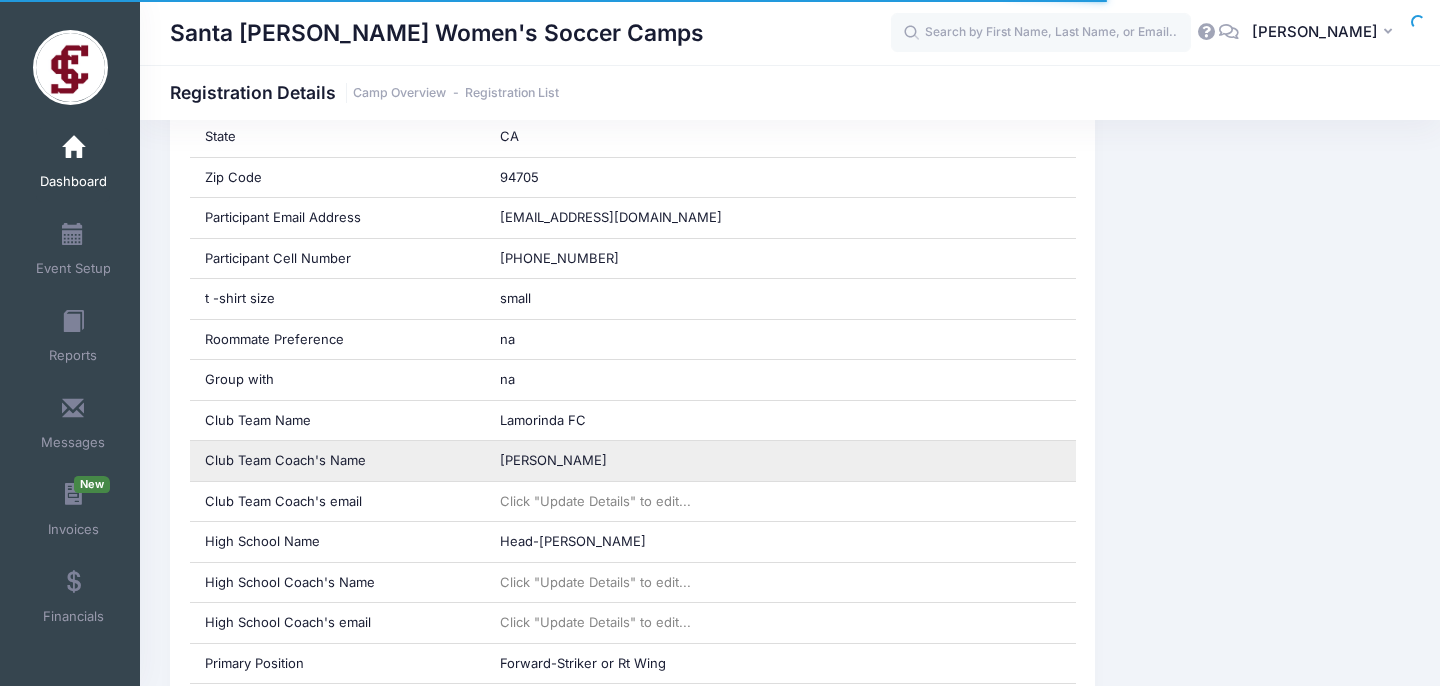 scroll, scrollTop: 0, scrollLeft: 0, axis: both 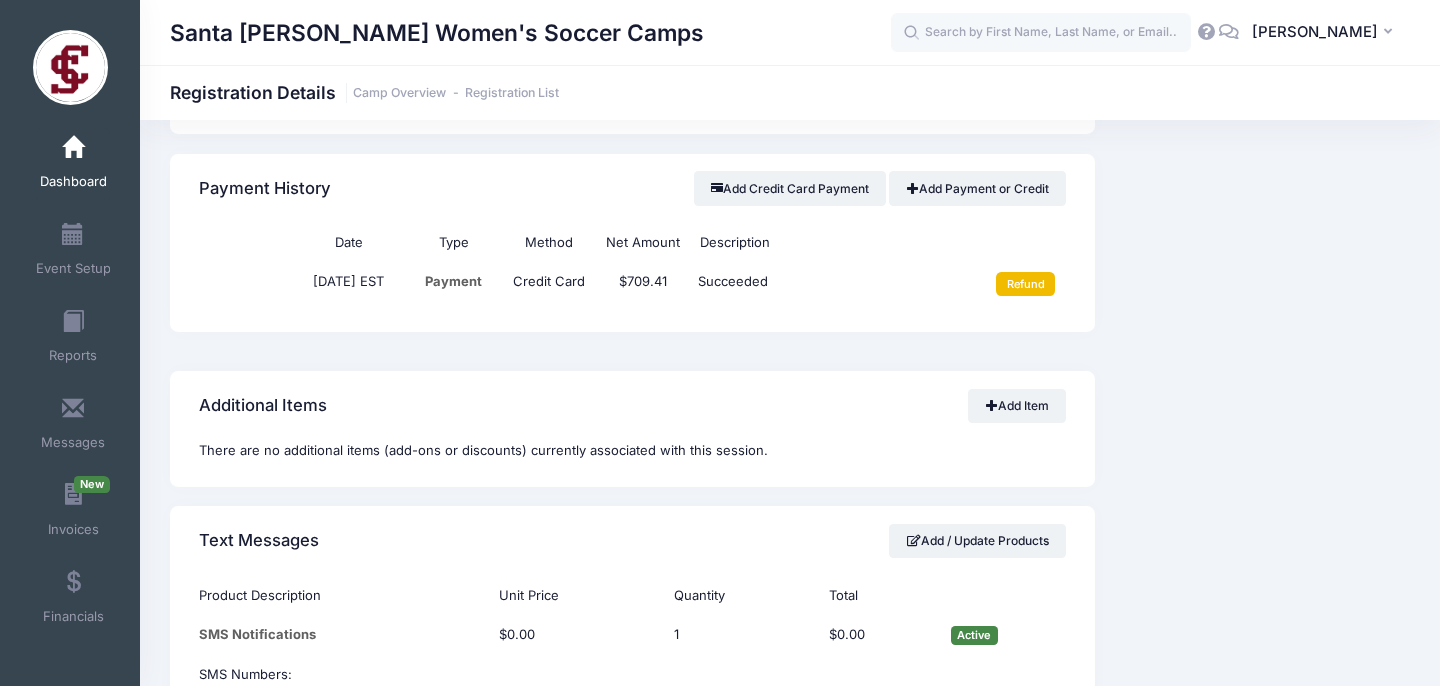 click on "Refund" at bounding box center [1025, 284] 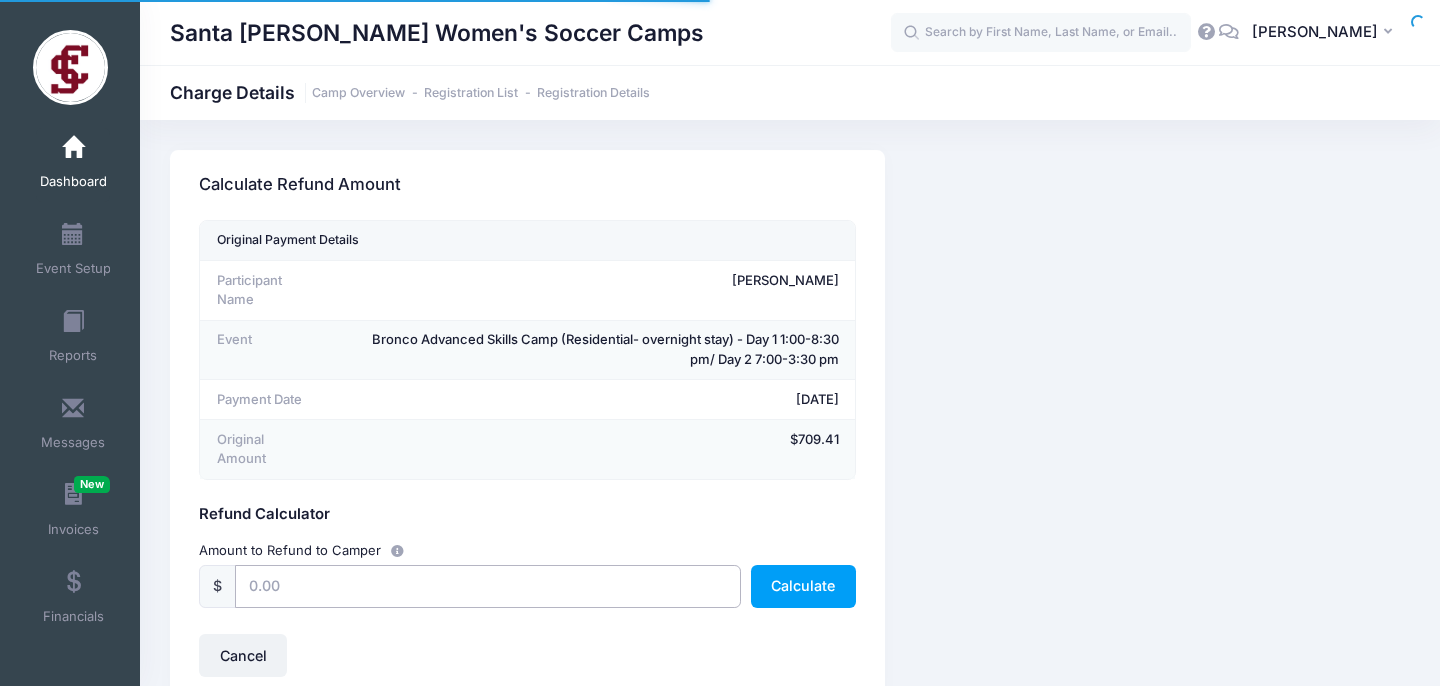 click at bounding box center [488, 586] 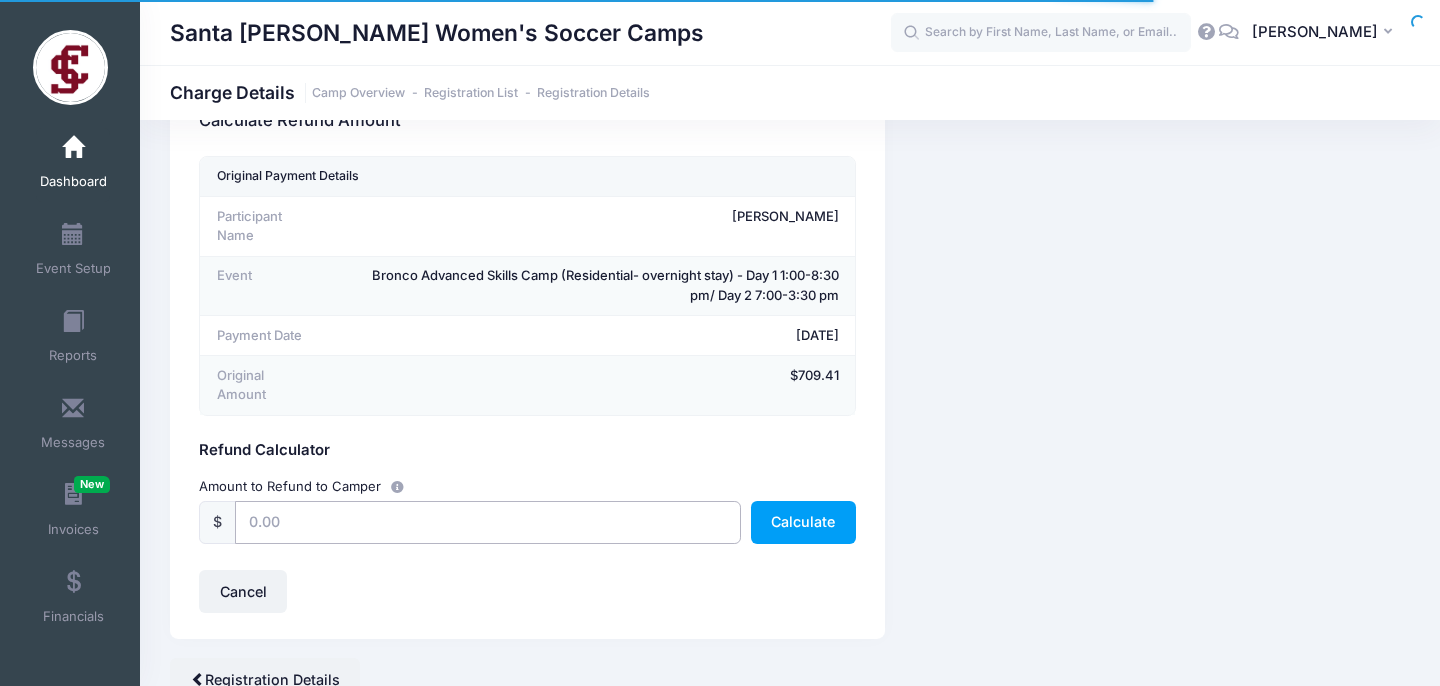 scroll, scrollTop: 64, scrollLeft: 0, axis: vertical 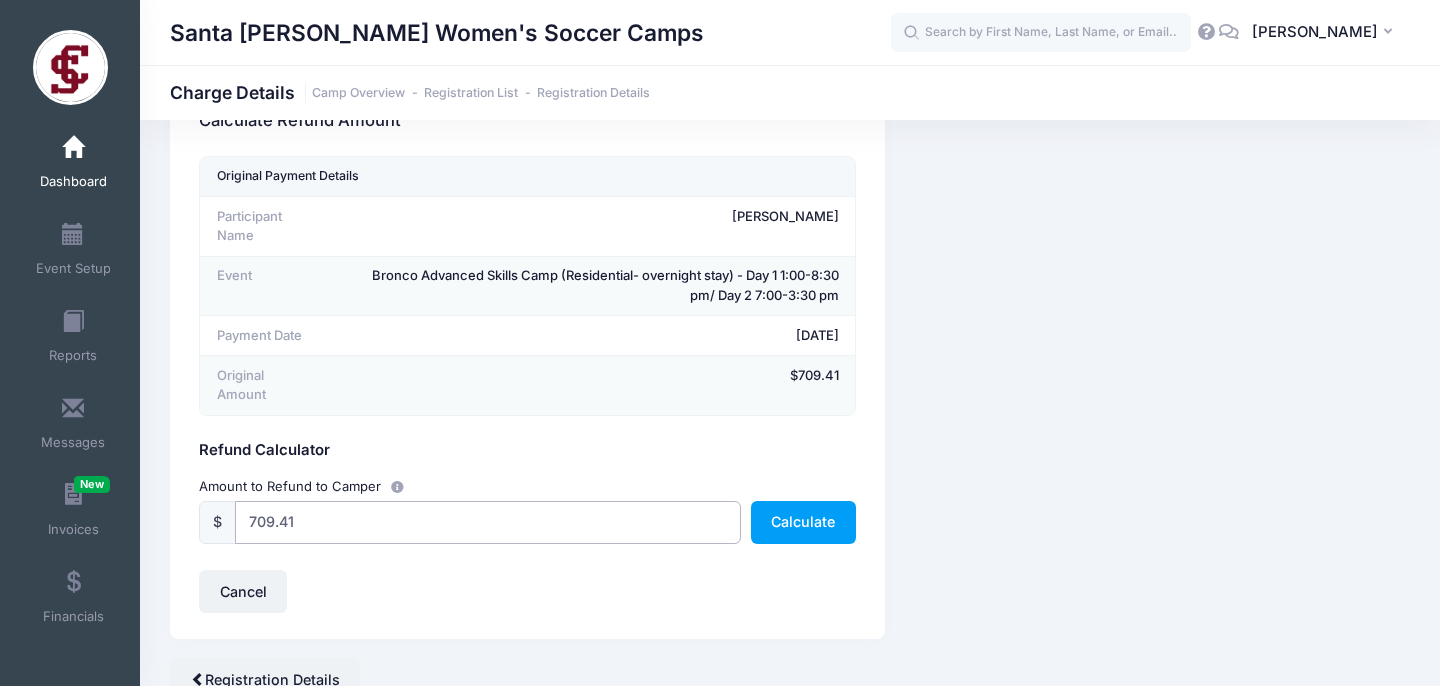 type on "709.41" 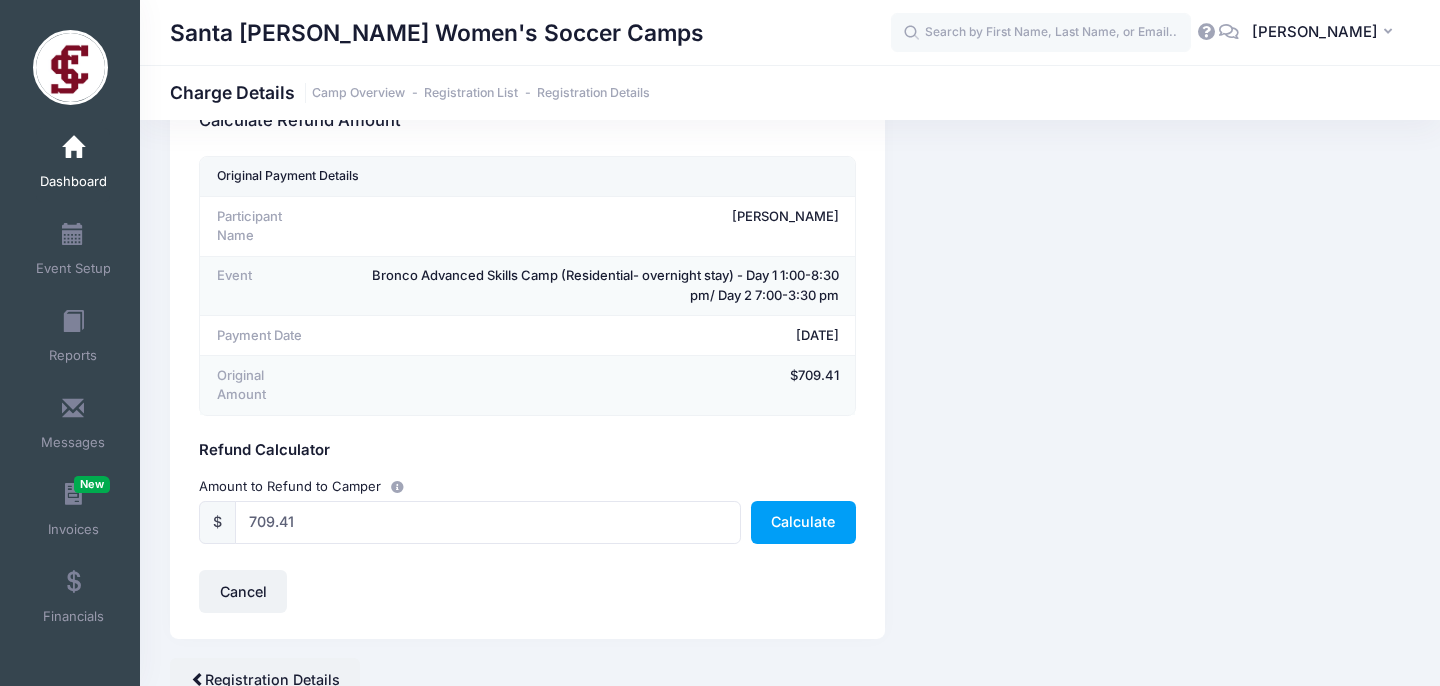 click on "Cancel
Request Refund" at bounding box center (527, 591) 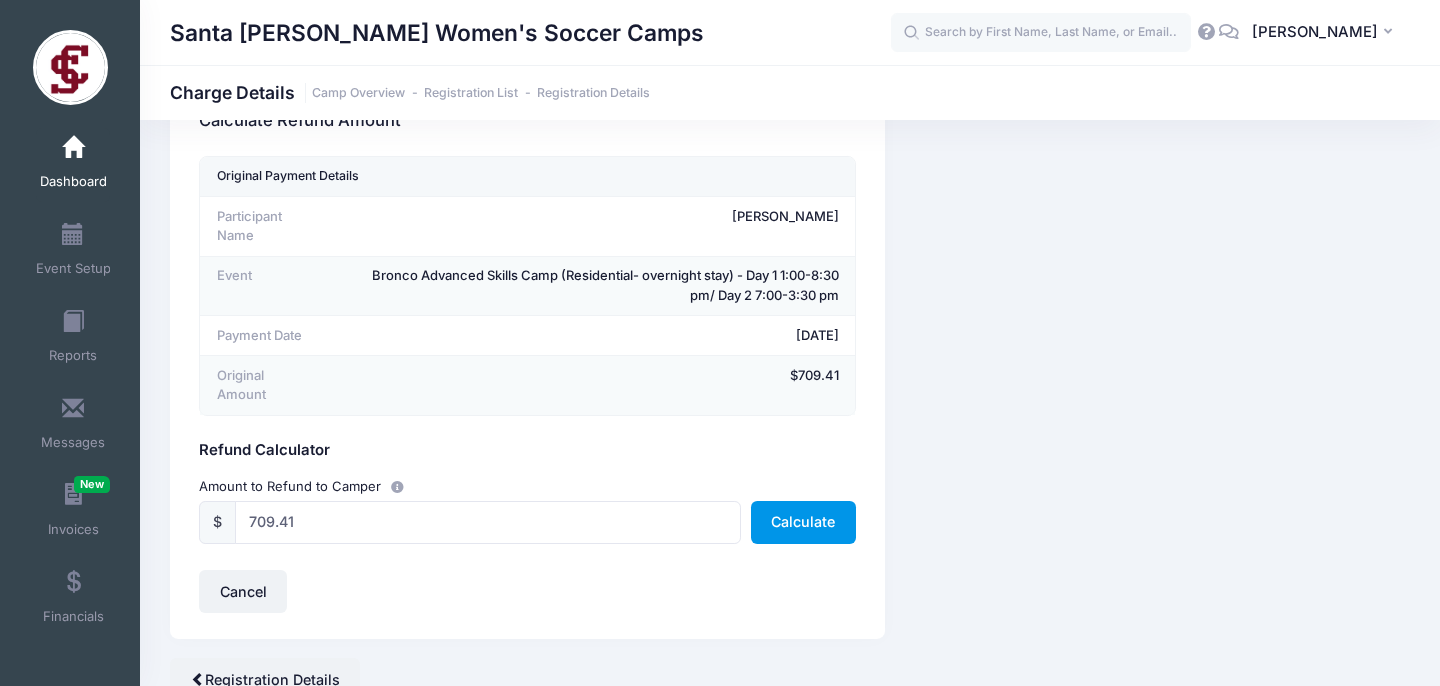click on "Calculate" at bounding box center [803, 522] 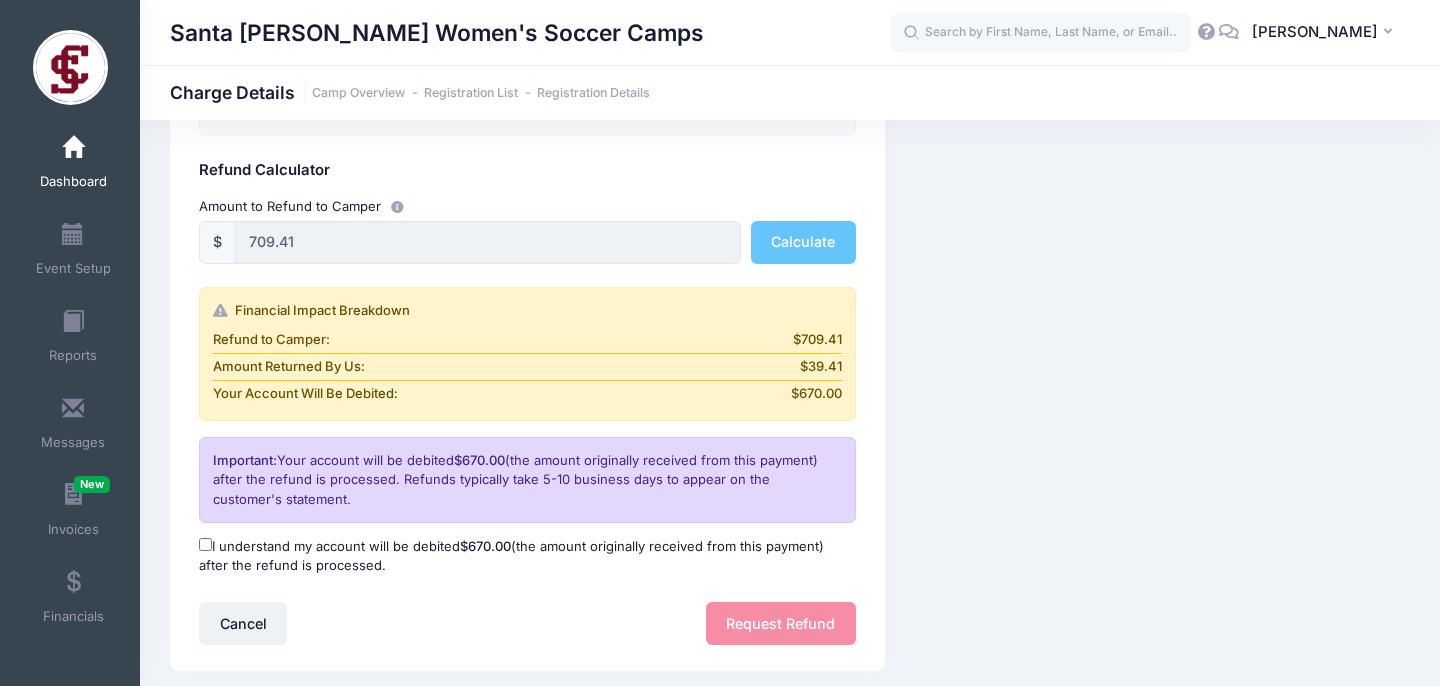 scroll, scrollTop: 360, scrollLeft: 0, axis: vertical 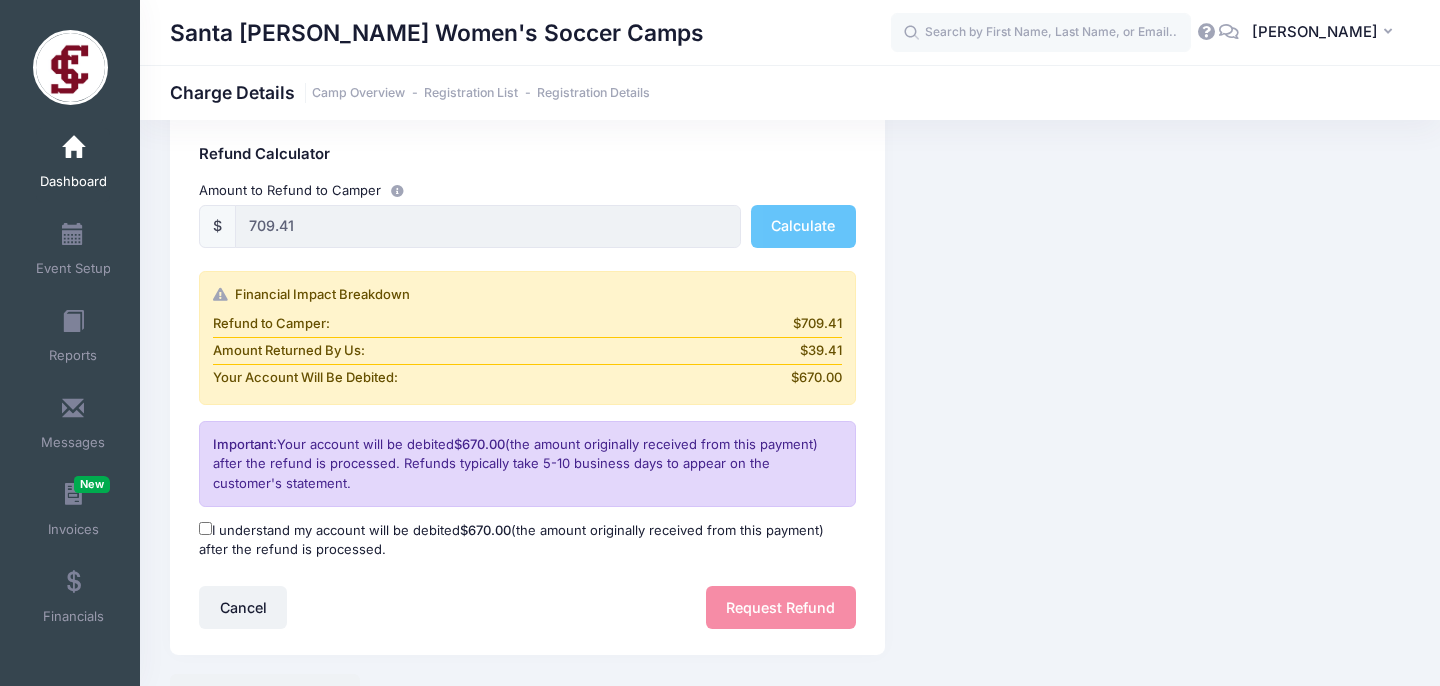 click on "I understand my account will be debited  $670.00  (the amount originally received from this payment) after the refund is processed." at bounding box center (205, 528) 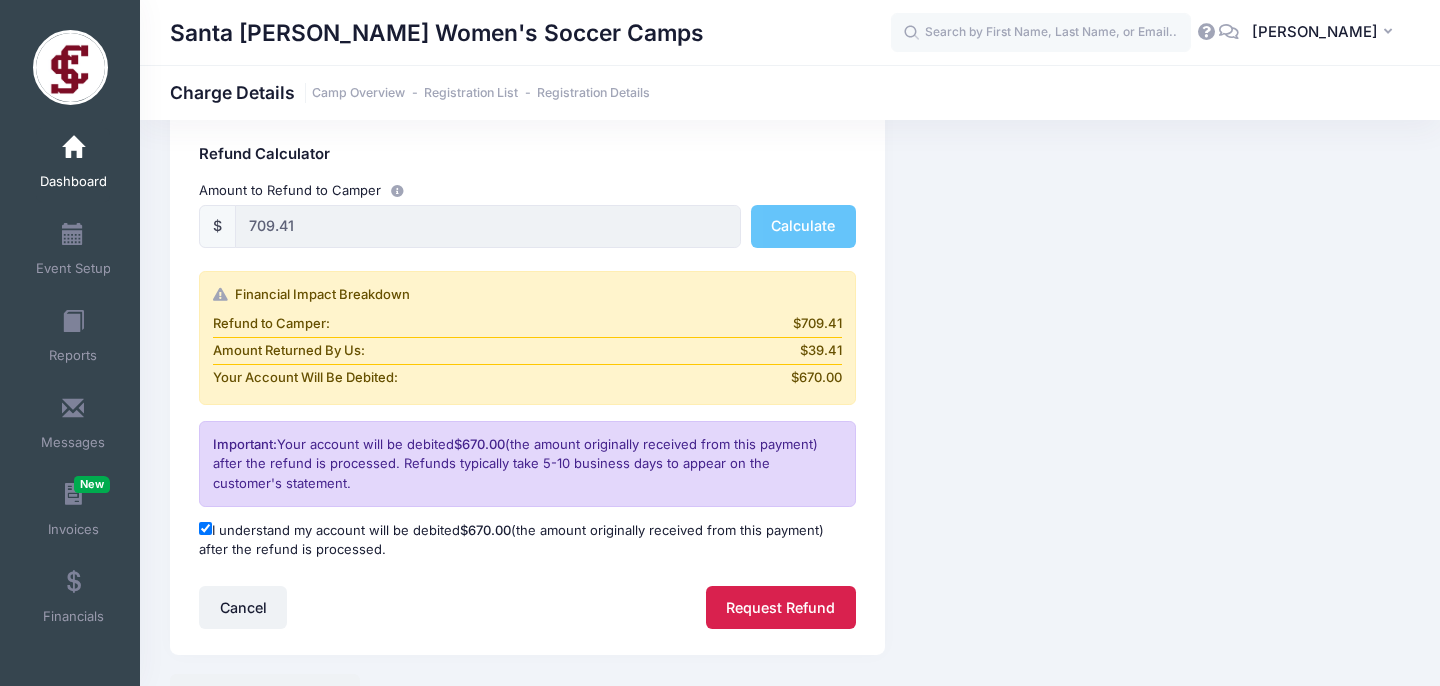 click on "Request Refund" at bounding box center (781, 607) 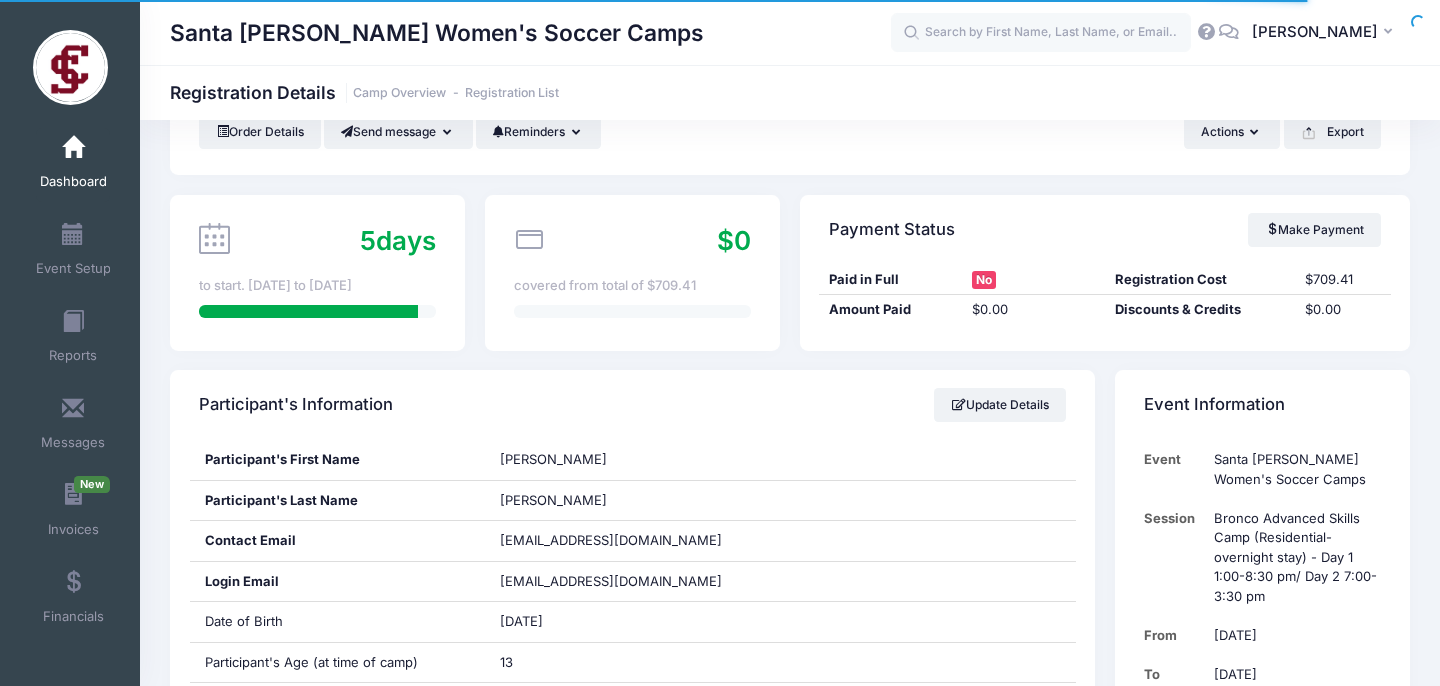 scroll, scrollTop: 105, scrollLeft: 0, axis: vertical 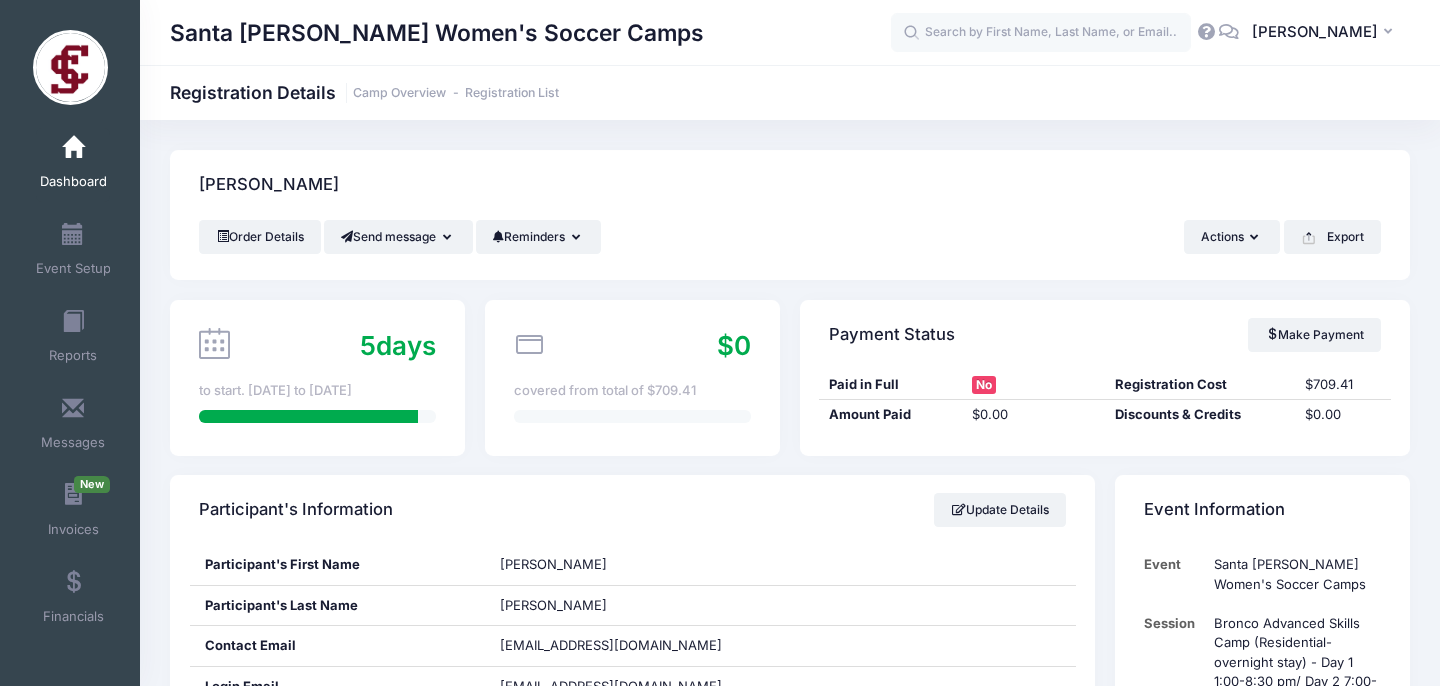 click at bounding box center [73, 148] 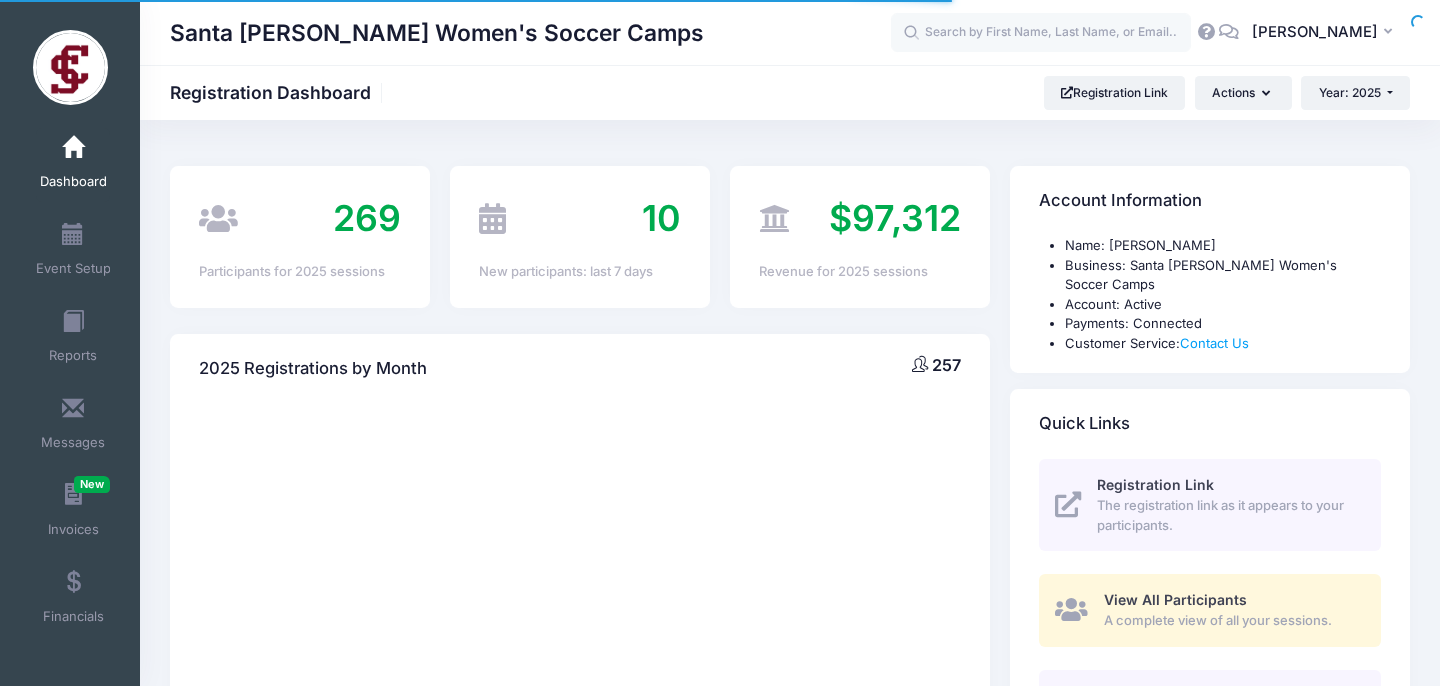 select 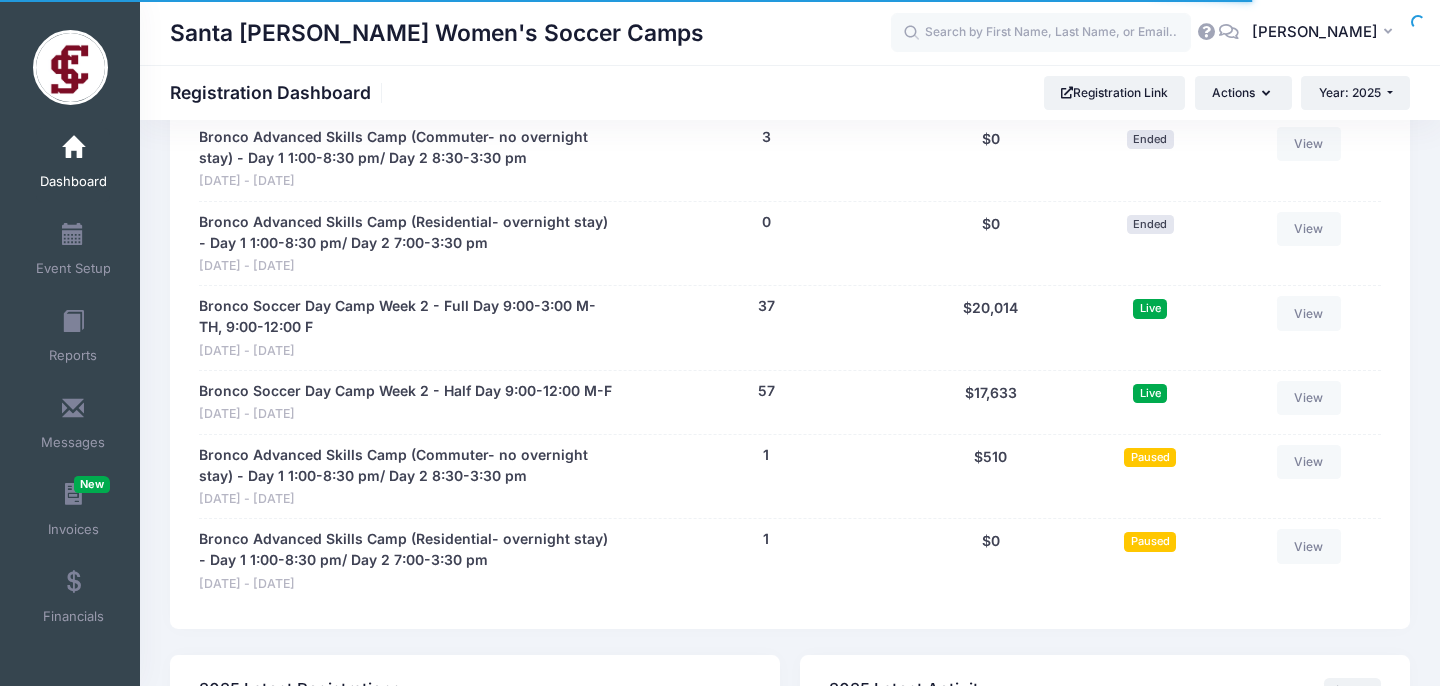 scroll, scrollTop: 1373, scrollLeft: 0, axis: vertical 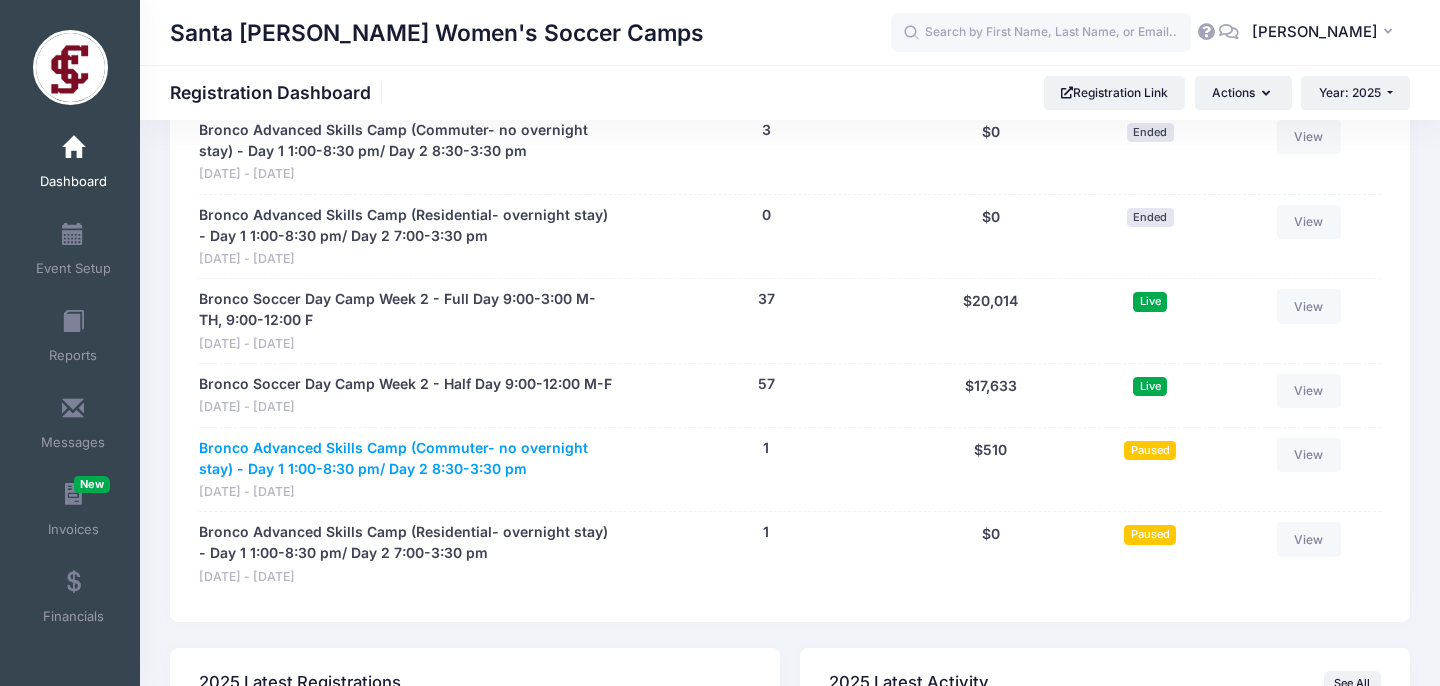click on "Bronco Advanced Skills Camp (Commuter- no overnight stay) - Day 1 1:00-8:30 pm/ Day 2 8:30-3:30 pm" at bounding box center [407, 459] 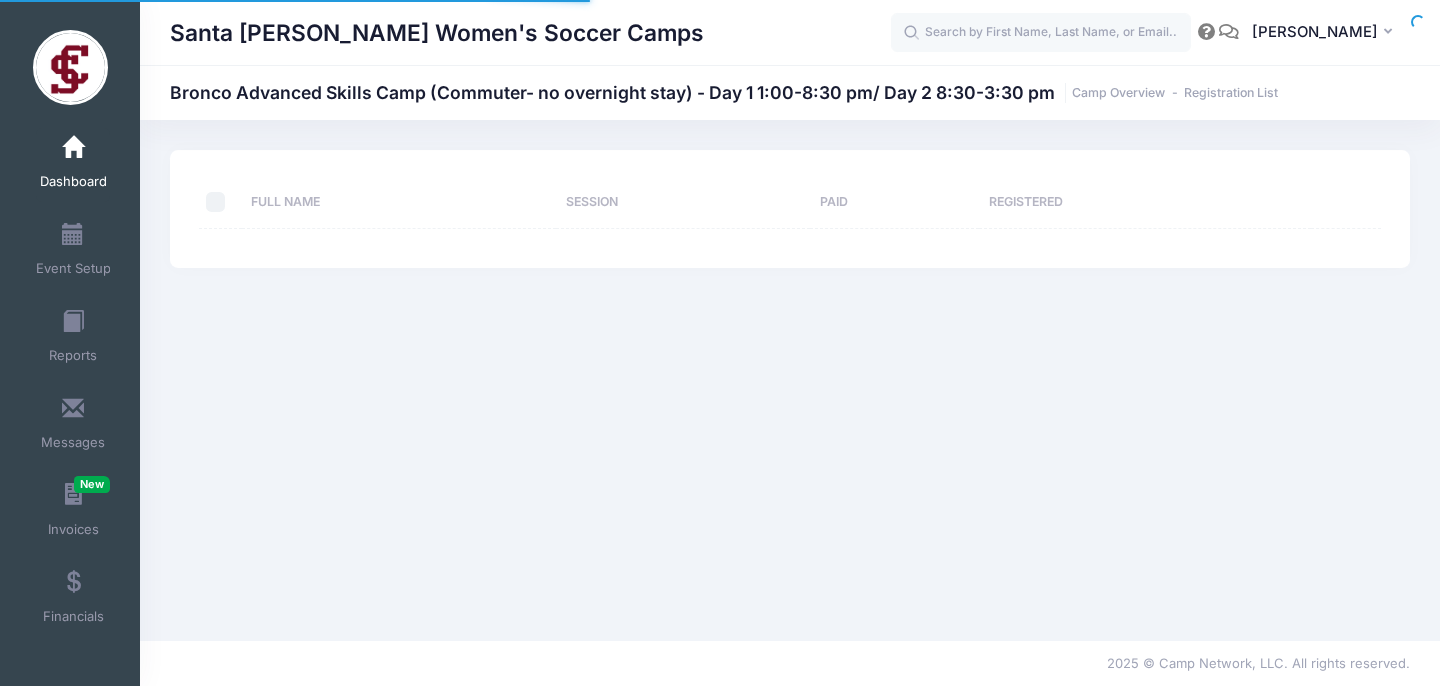 scroll, scrollTop: 0, scrollLeft: 0, axis: both 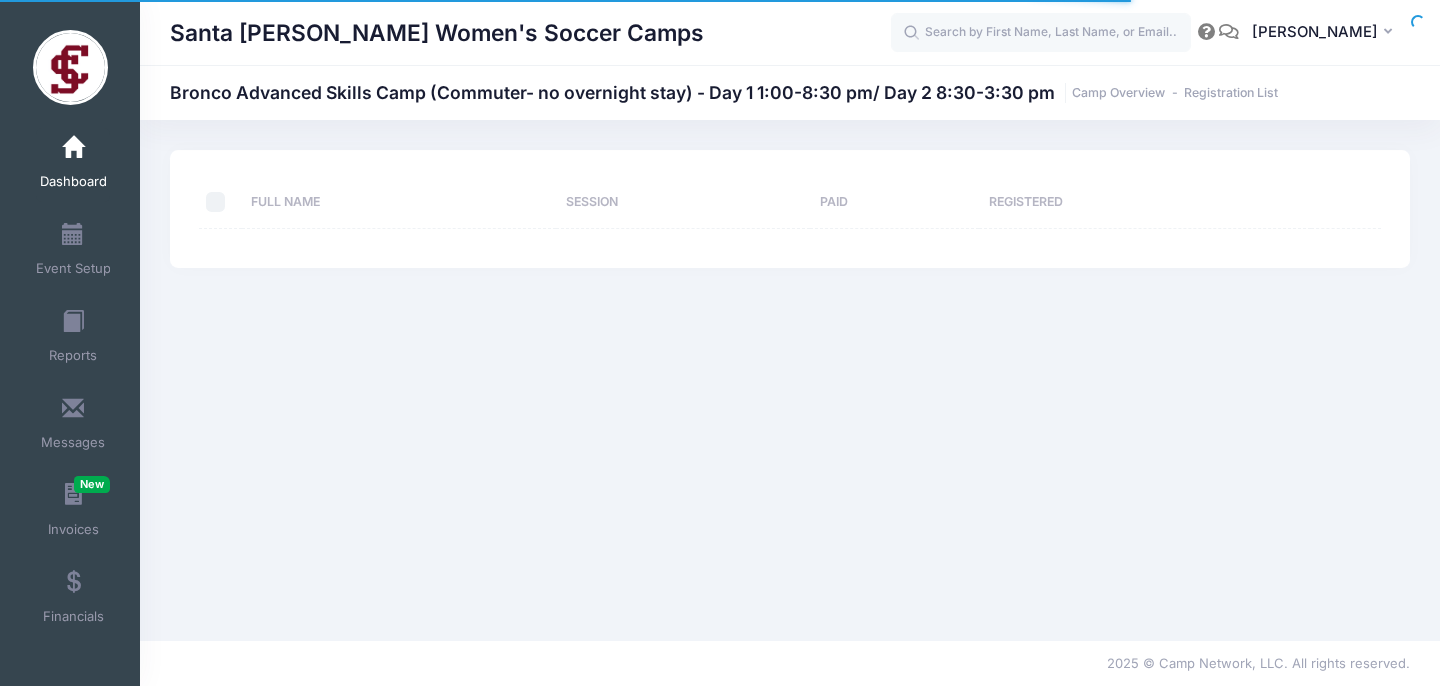select on "10" 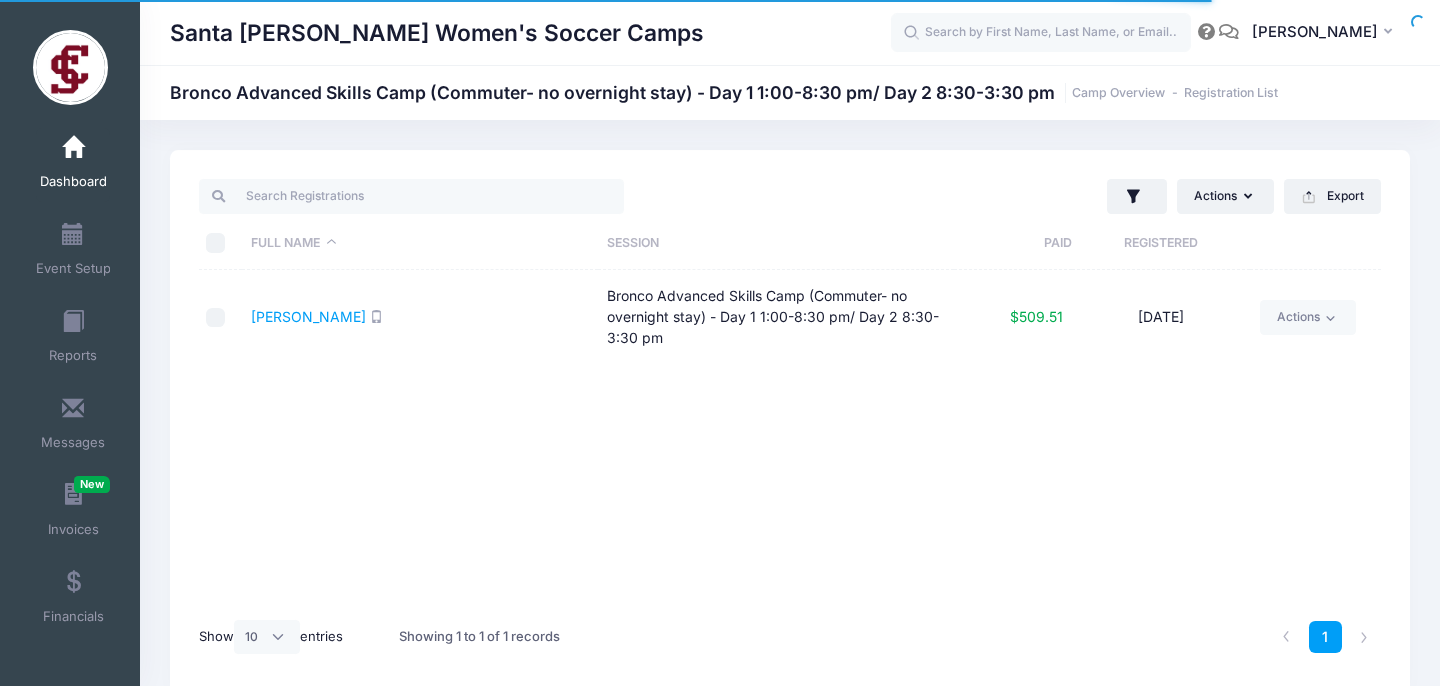 scroll, scrollTop: 0, scrollLeft: 0, axis: both 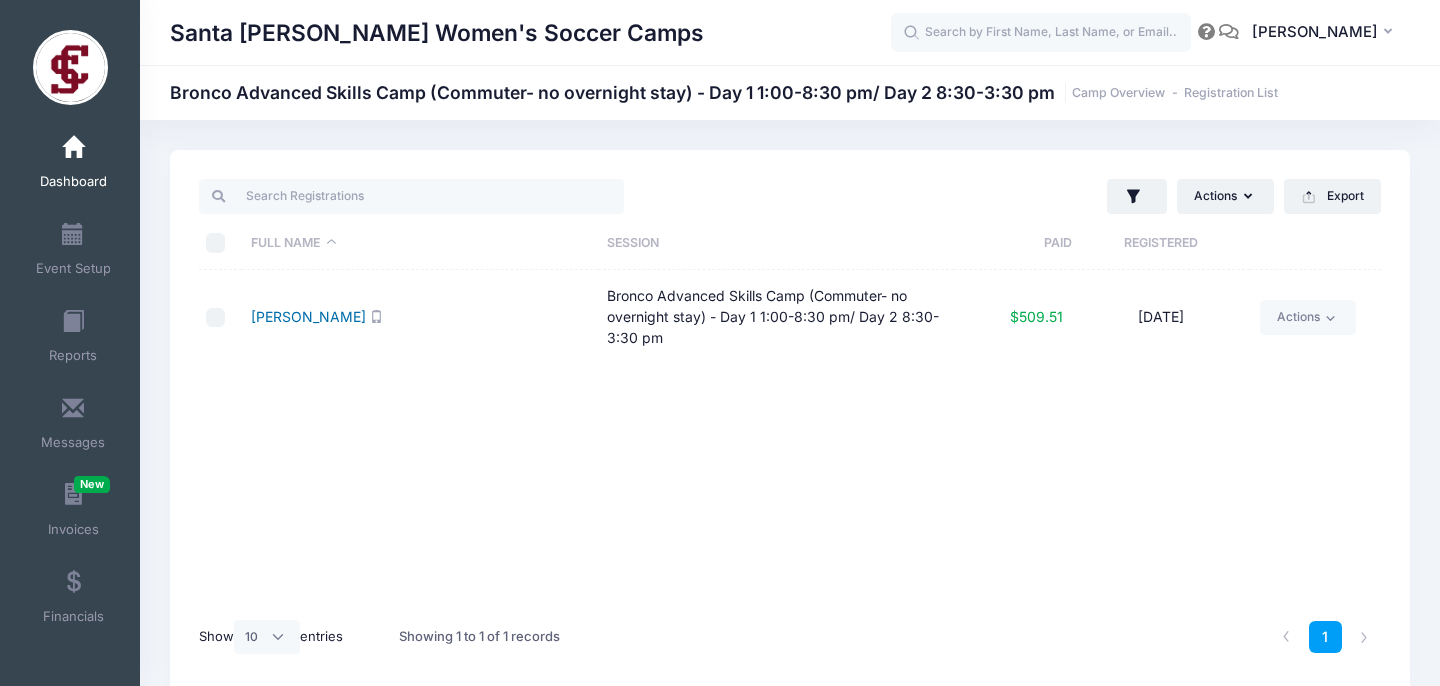 click on "[PERSON_NAME]" at bounding box center [308, 316] 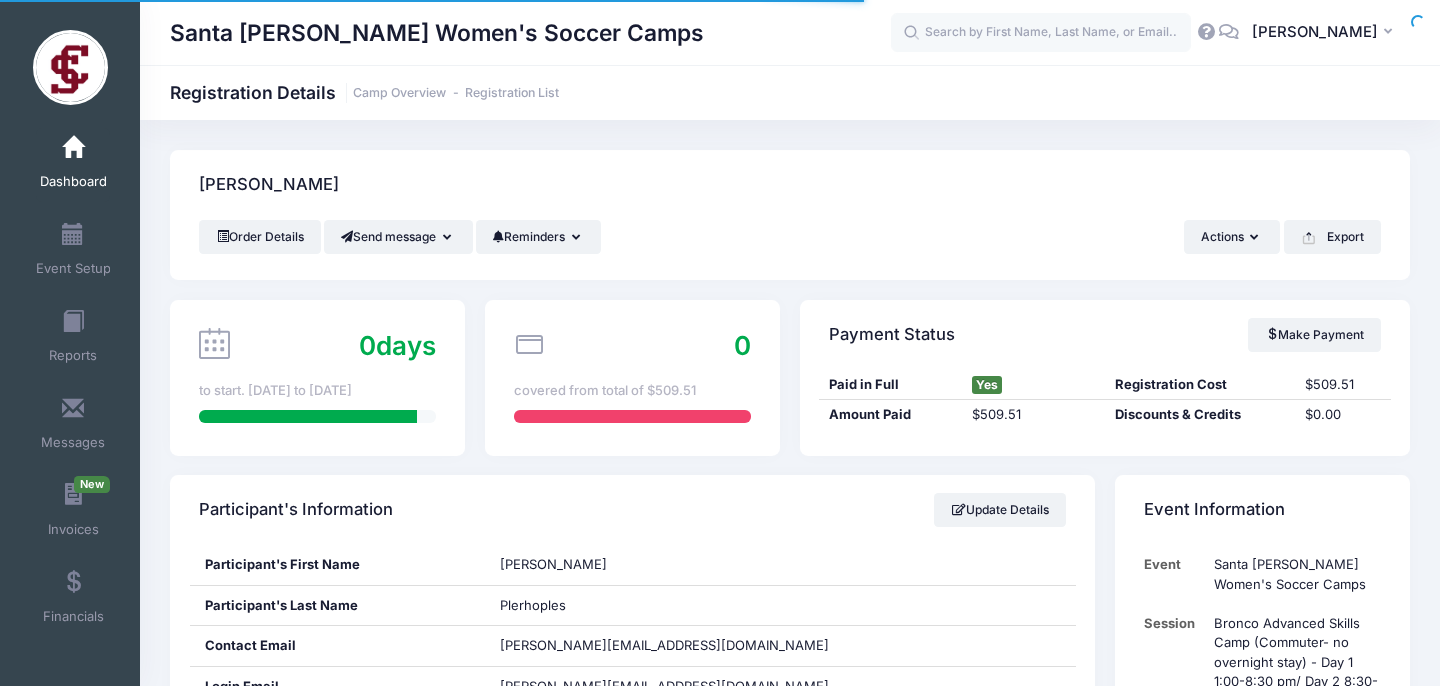 scroll, scrollTop: 0, scrollLeft: 0, axis: both 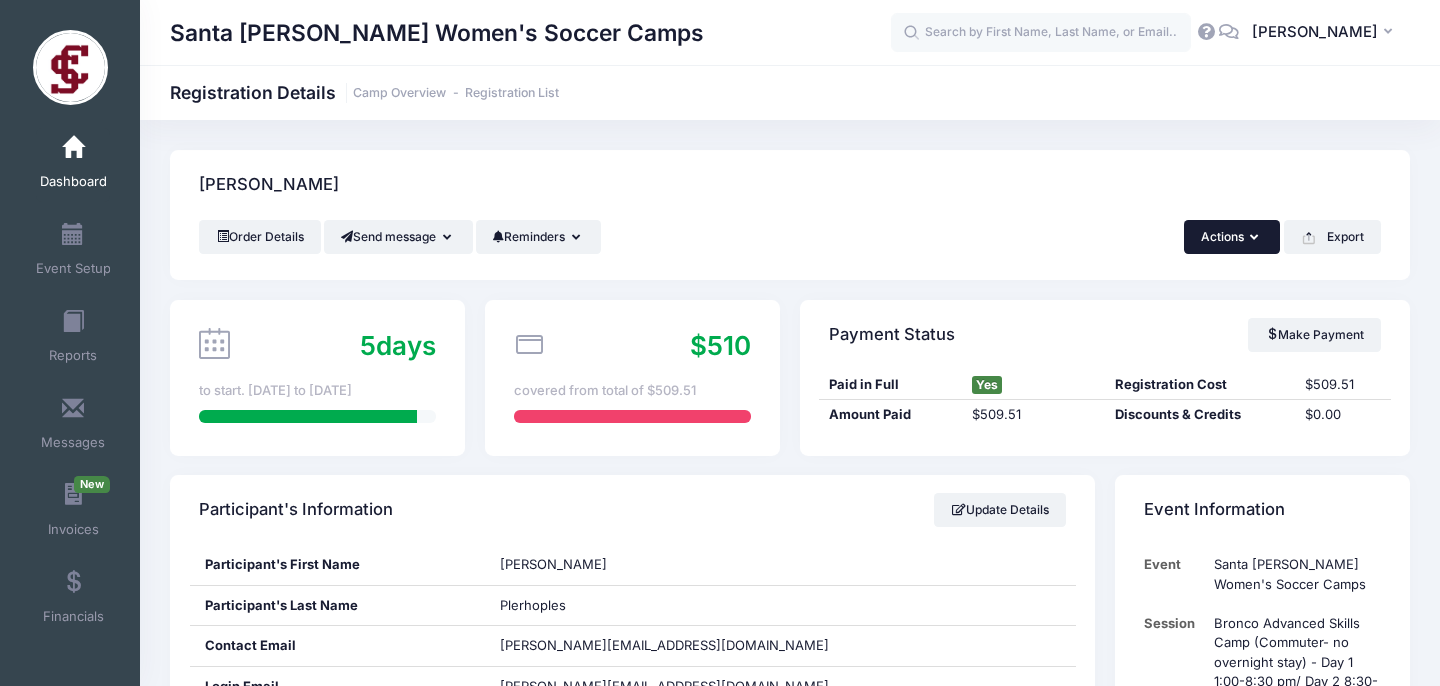 click on "Actions" at bounding box center [1232, 237] 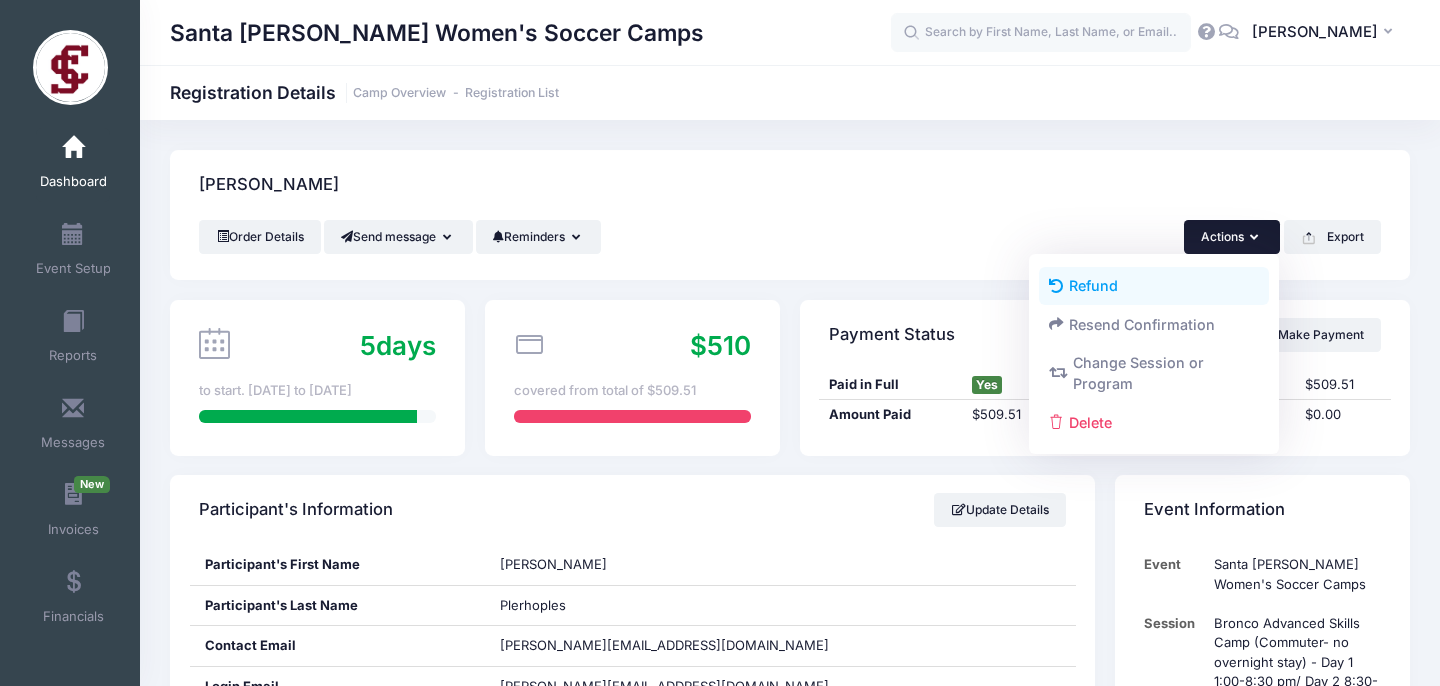 click on "Refund" at bounding box center (1154, 286) 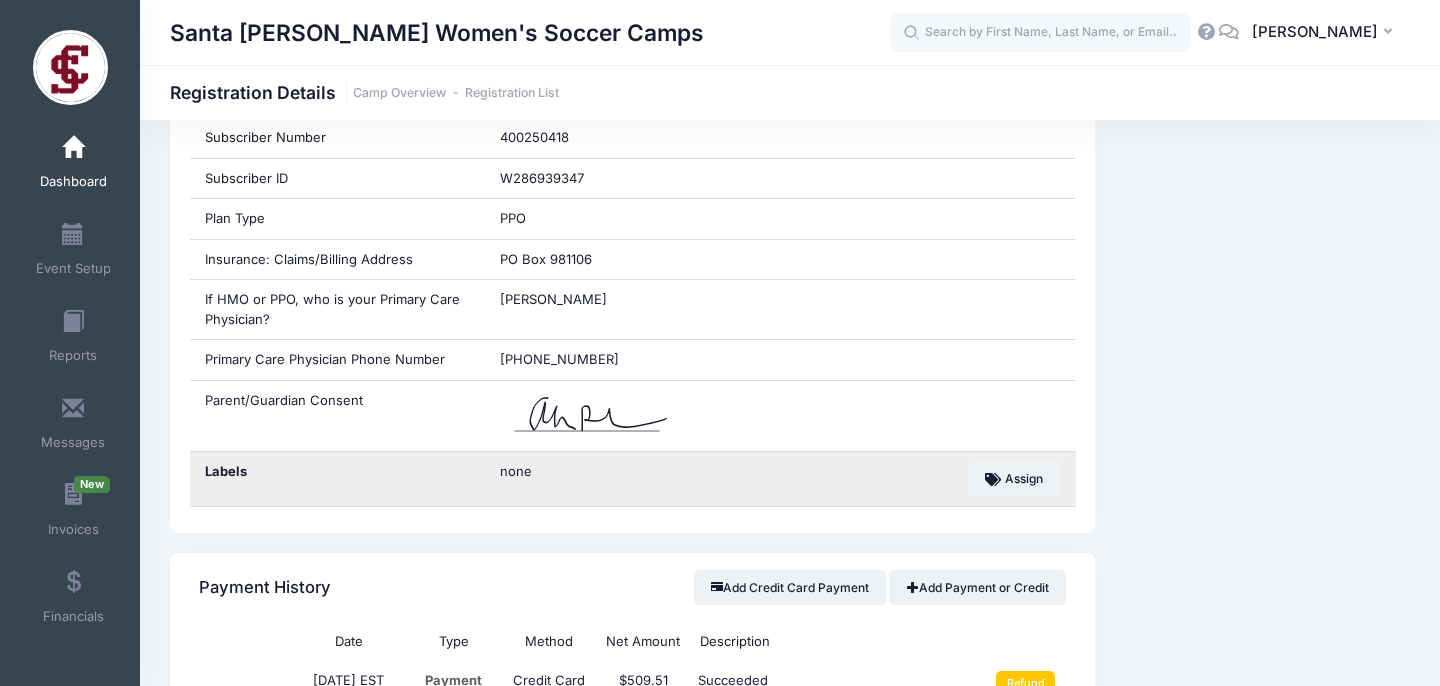 scroll, scrollTop: 3717, scrollLeft: 0, axis: vertical 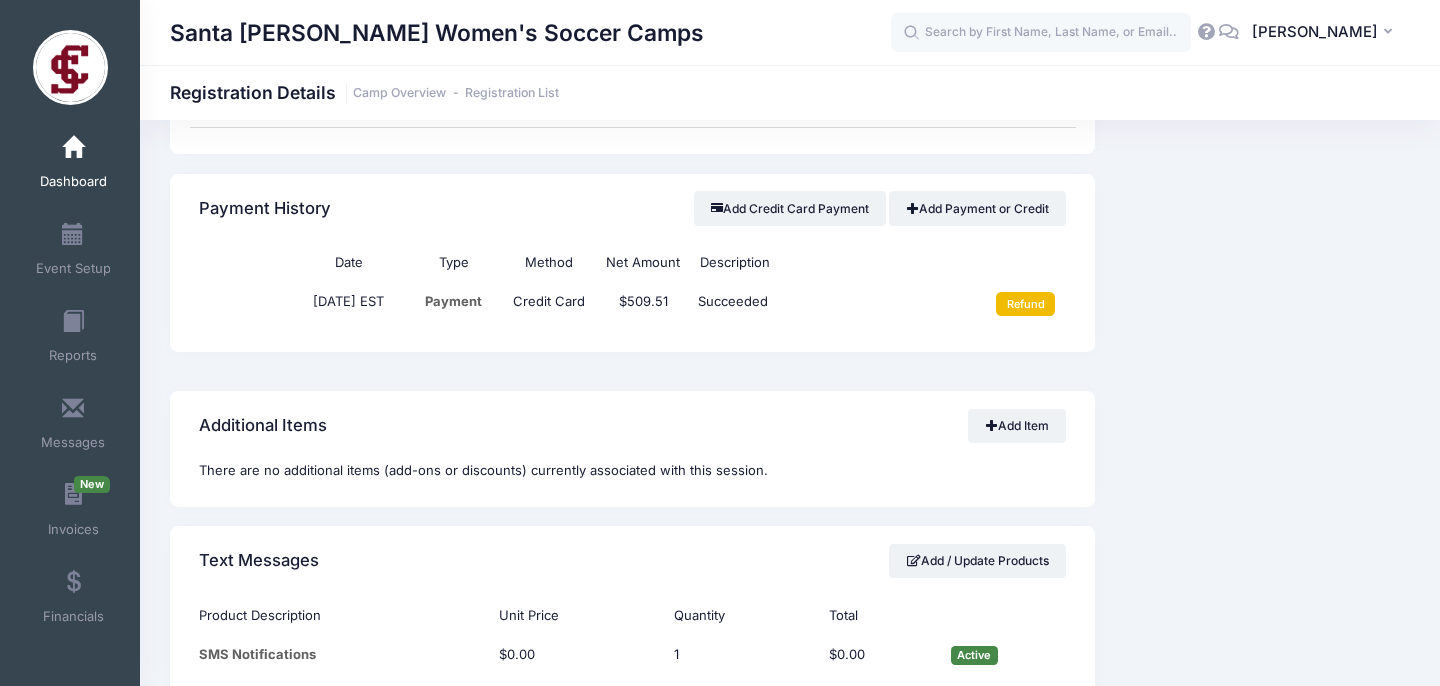 click on "Refund" at bounding box center [1025, 304] 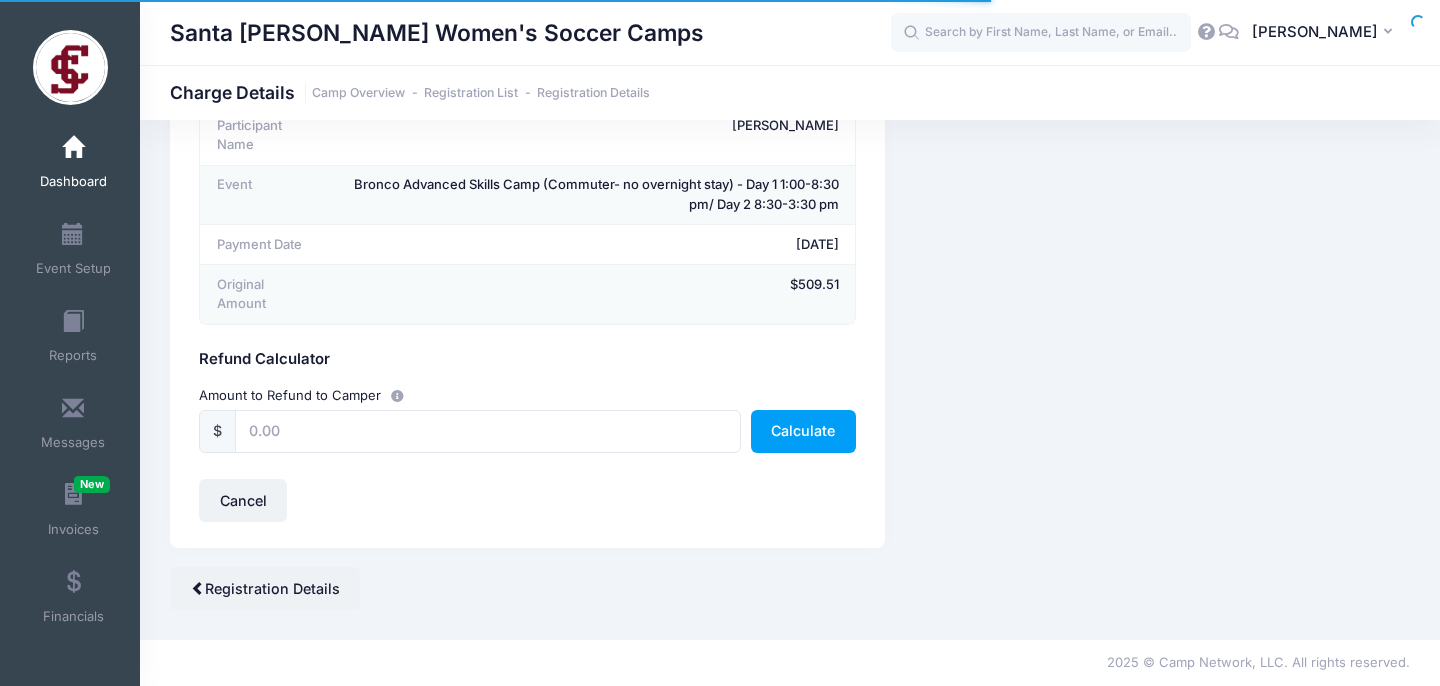 scroll, scrollTop: 165, scrollLeft: 0, axis: vertical 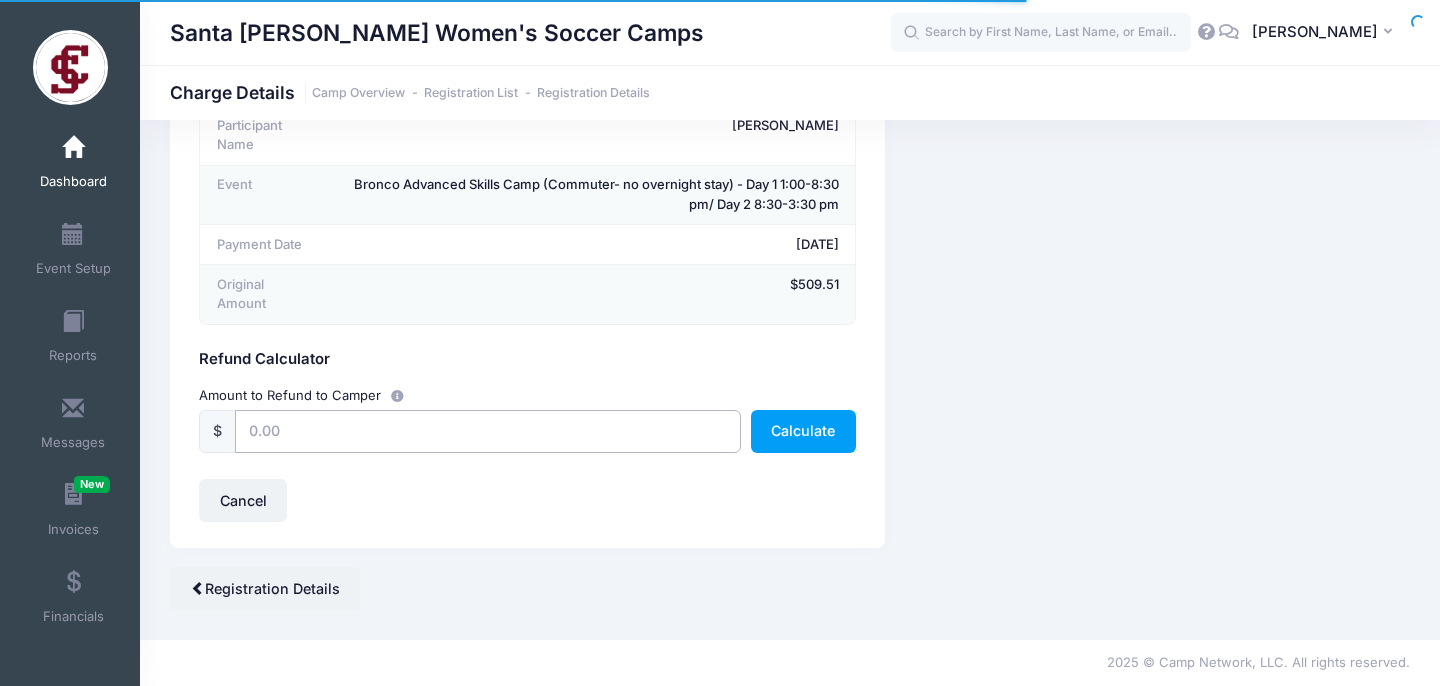 click at bounding box center [488, 431] 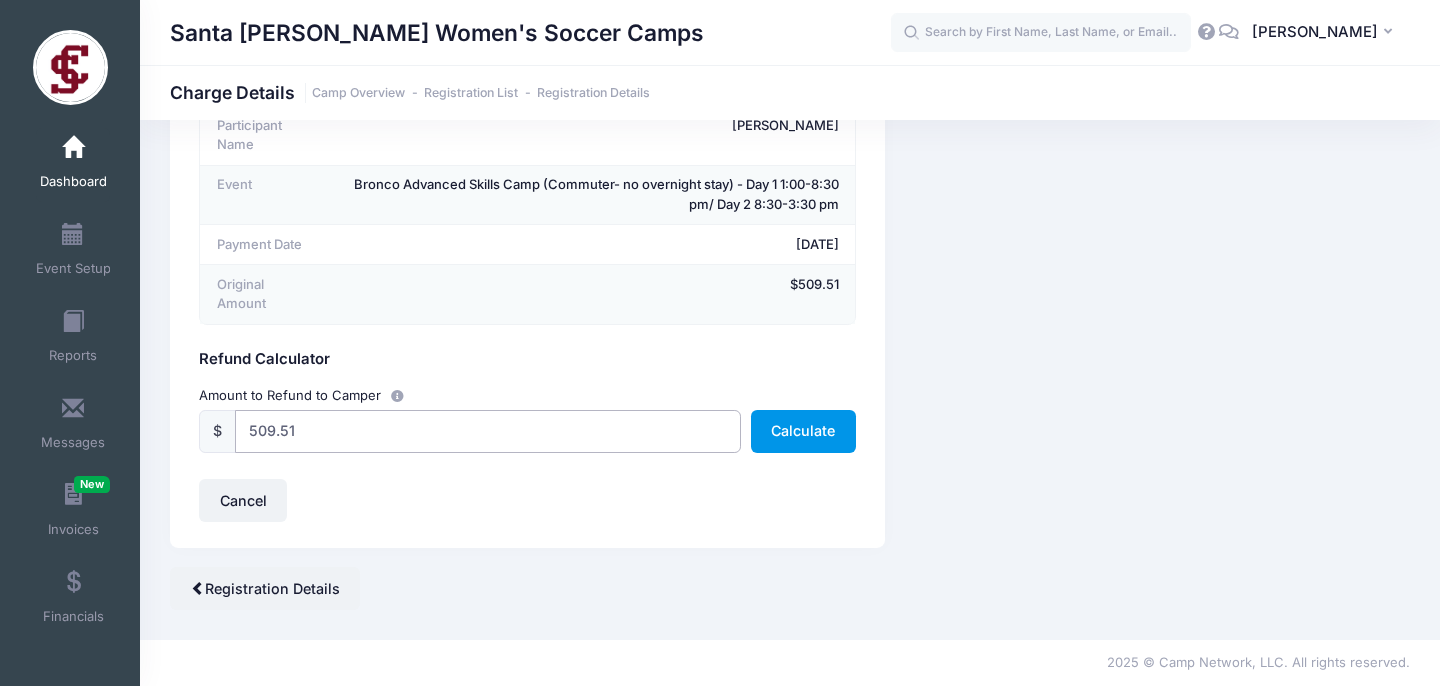 type on "509.51" 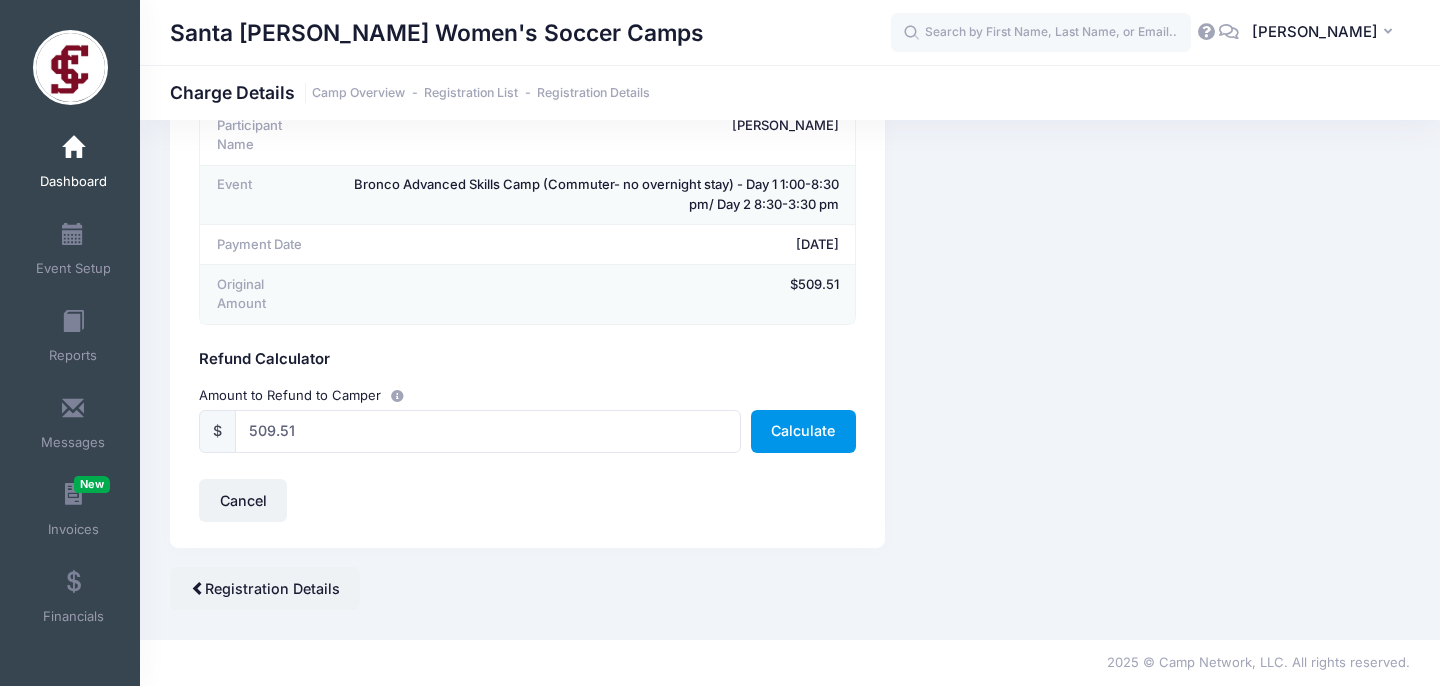 click on "Calculate" at bounding box center [803, 431] 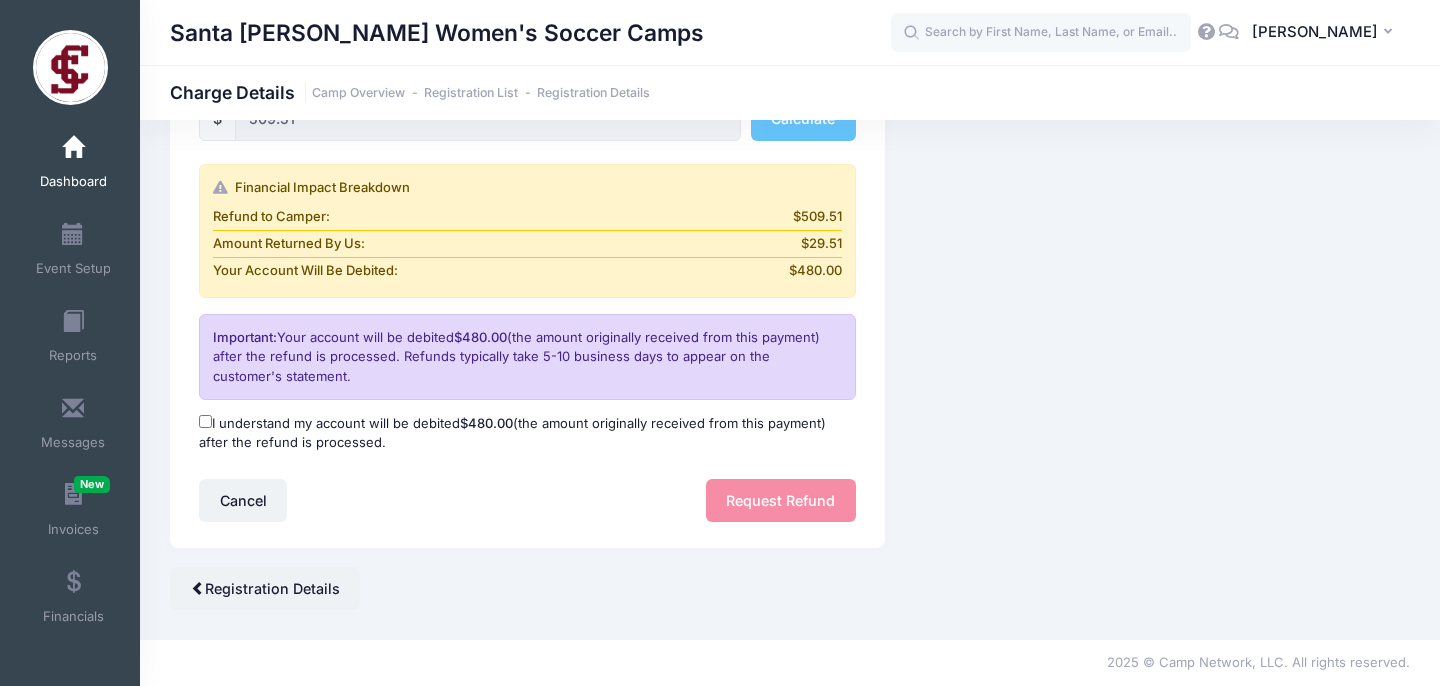 scroll, scrollTop: 476, scrollLeft: 0, axis: vertical 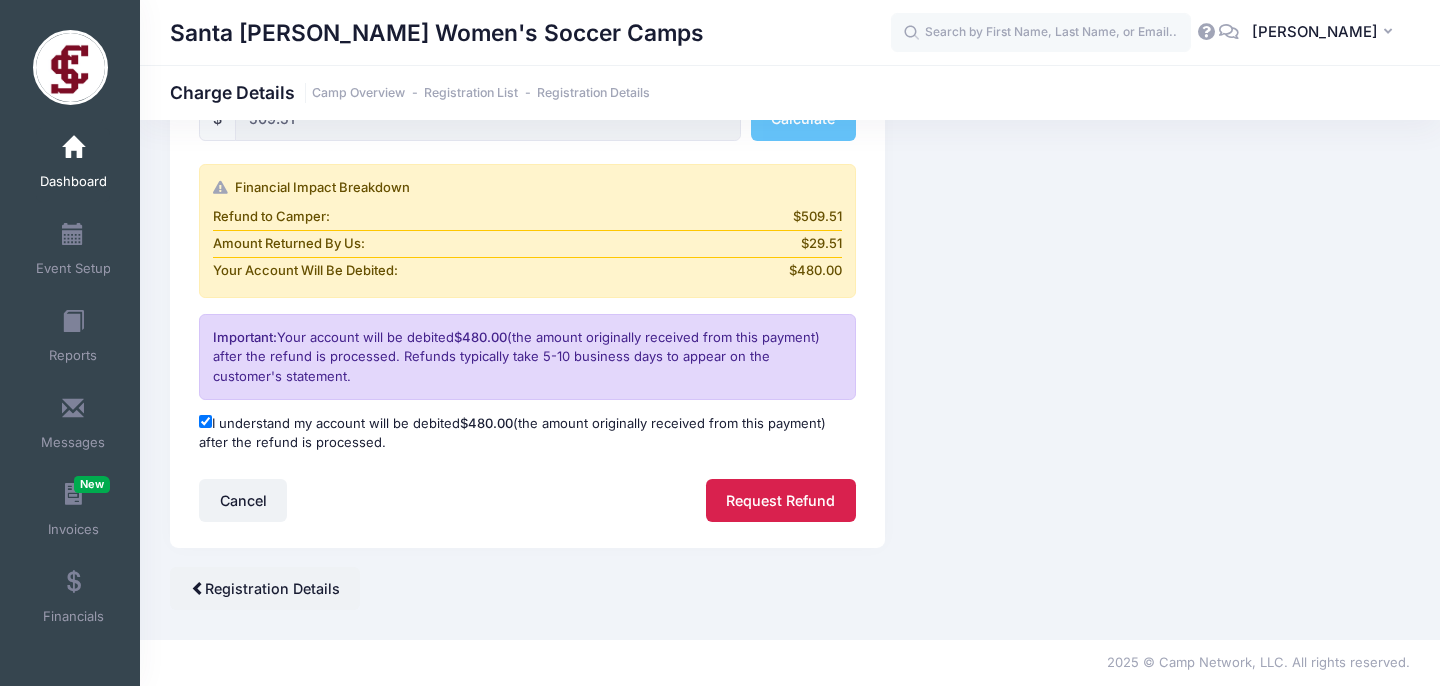 click on "Request Refund" at bounding box center (781, 500) 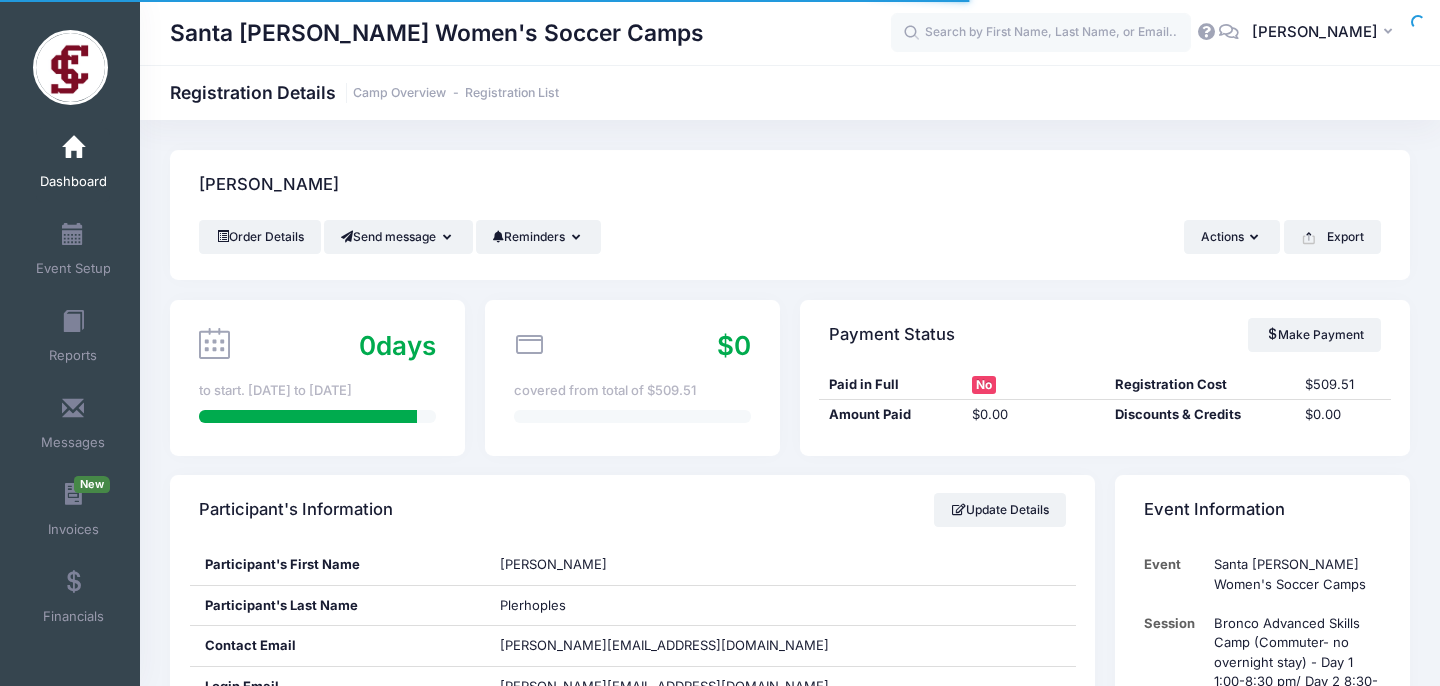 scroll, scrollTop: 0, scrollLeft: 0, axis: both 